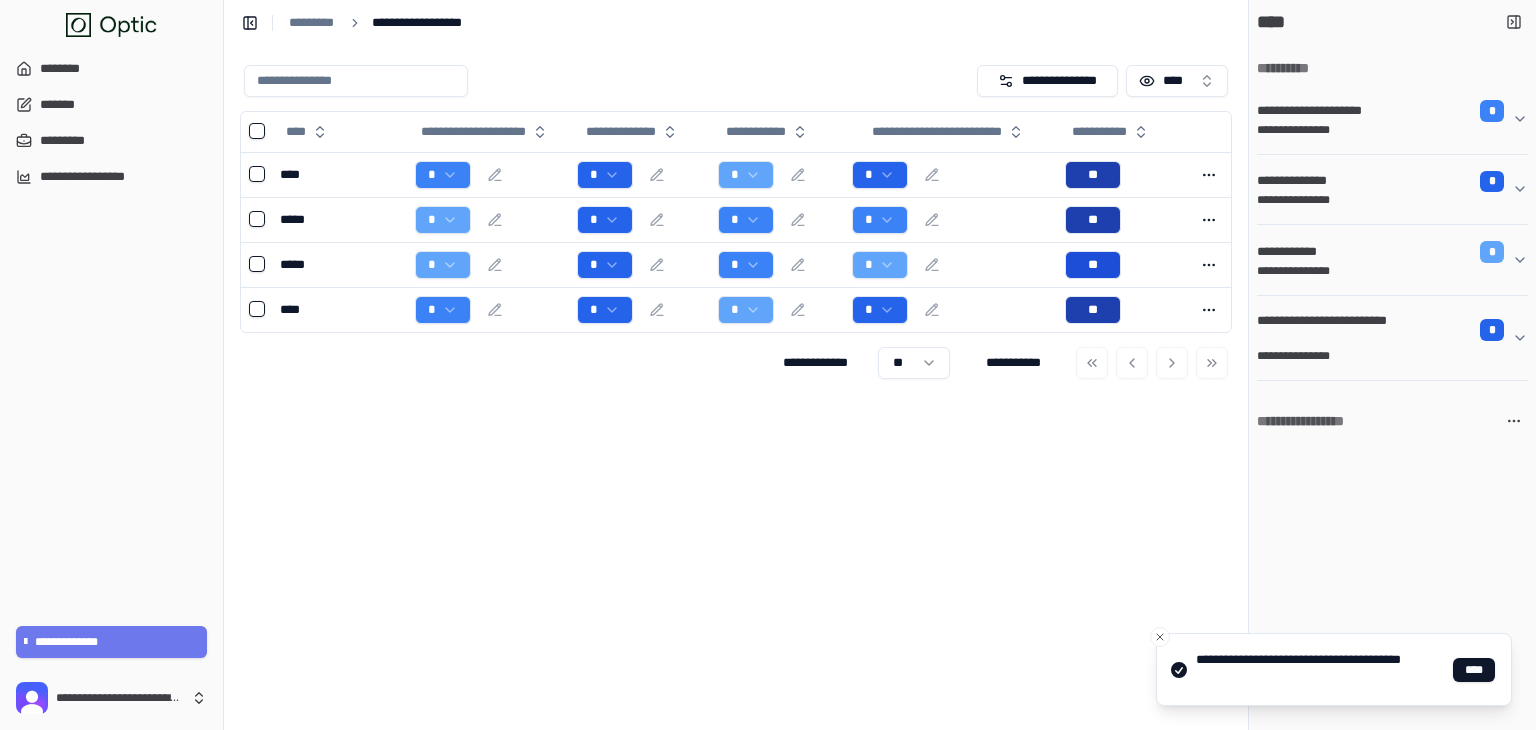 scroll, scrollTop: 0, scrollLeft: 0, axis: both 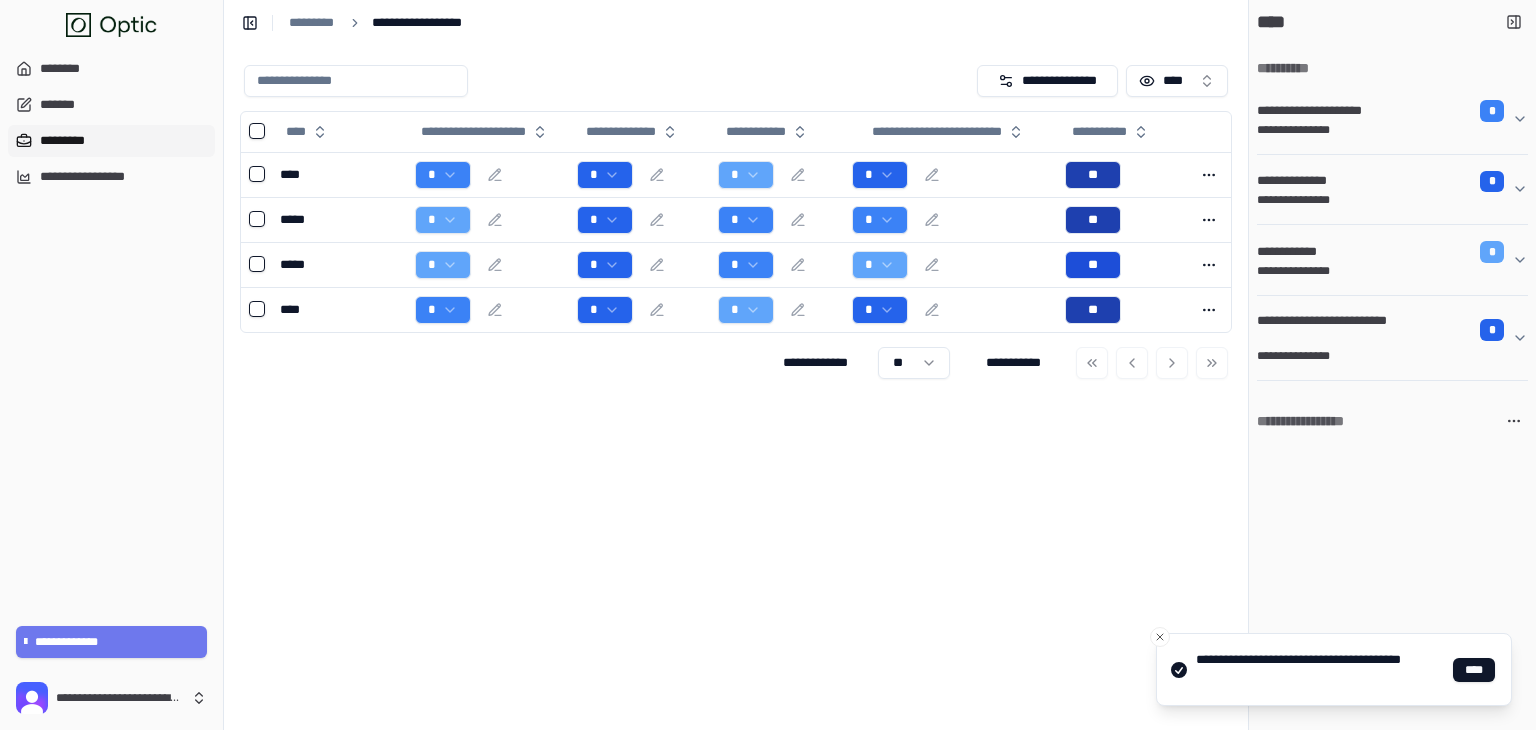 click on "*********" at bounding box center (111, 141) 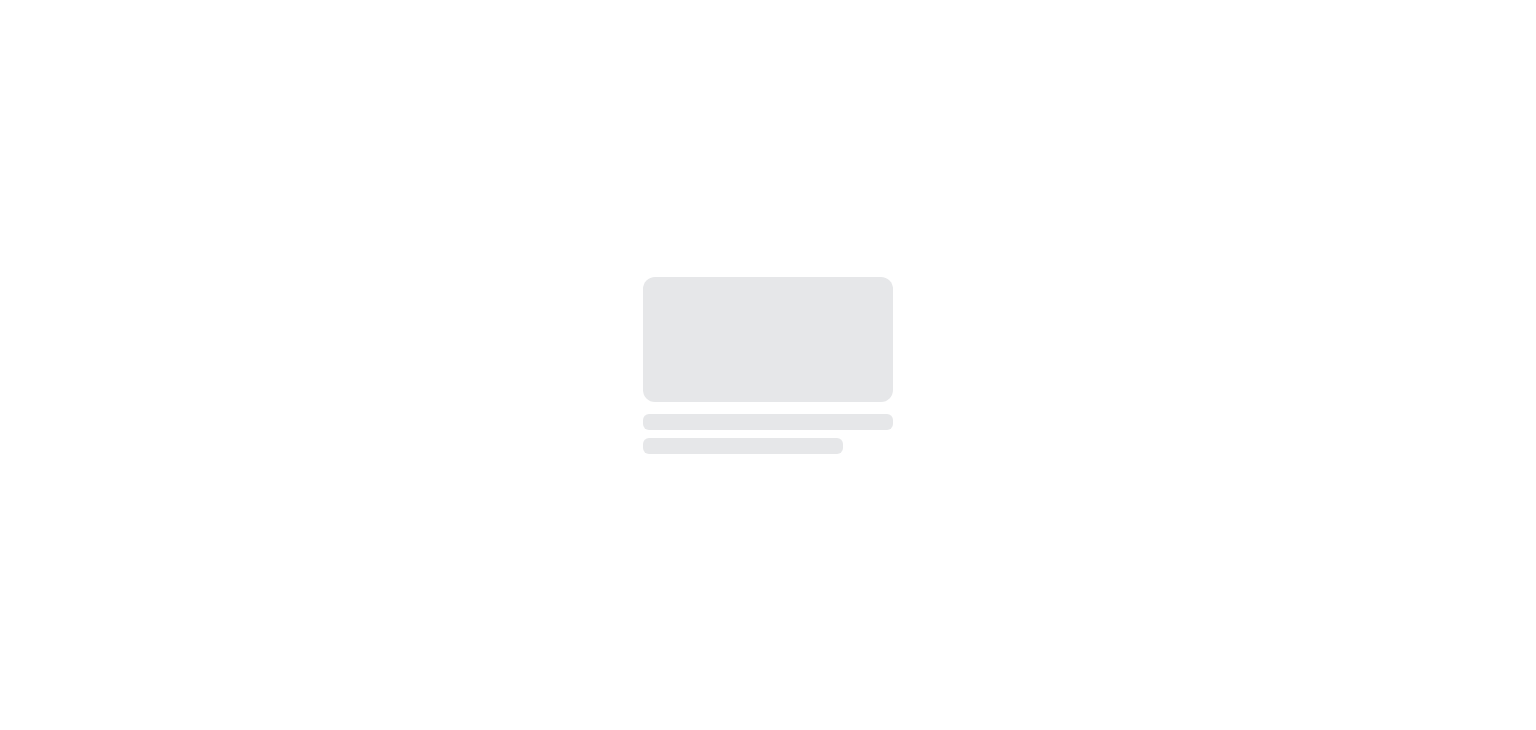 scroll, scrollTop: 0, scrollLeft: 0, axis: both 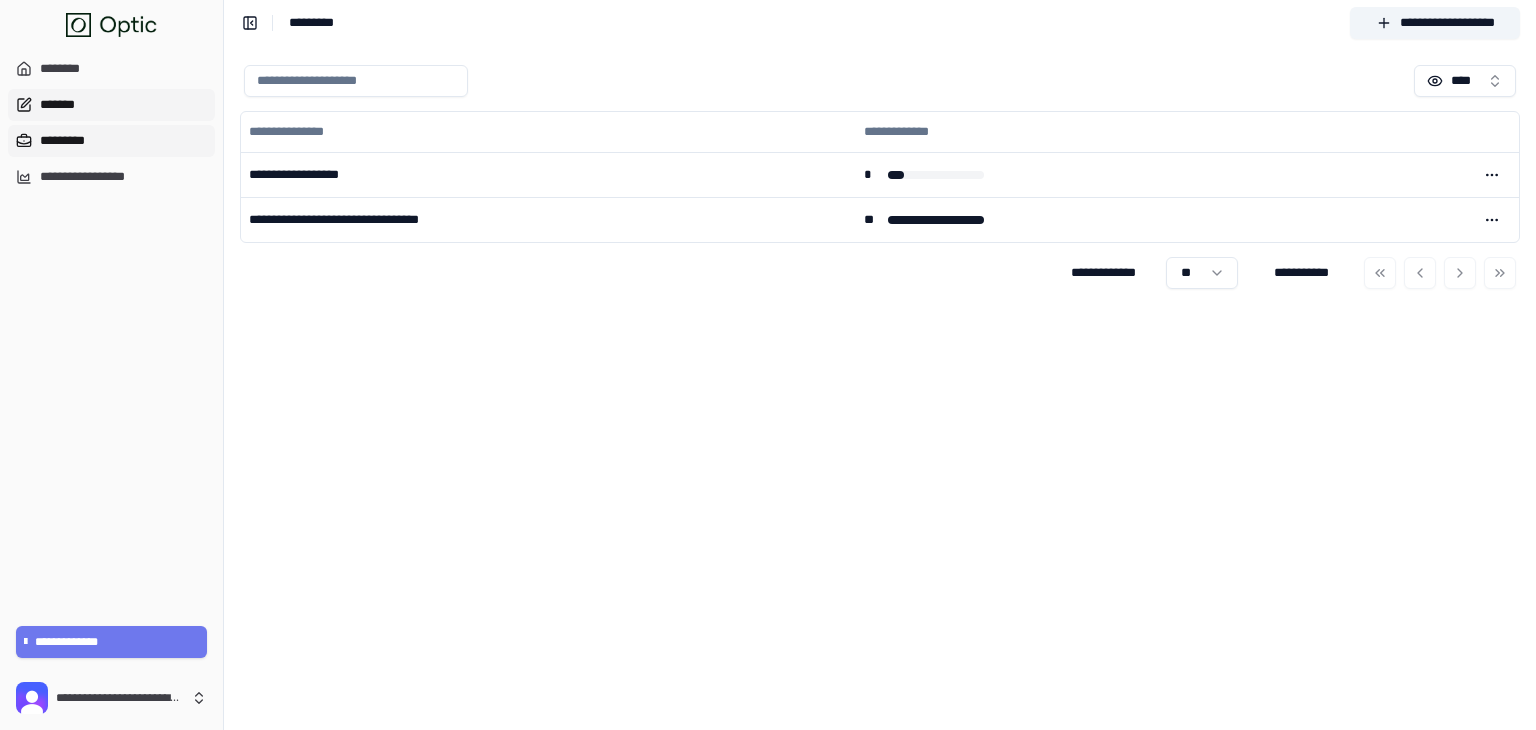 click on "*******" at bounding box center [111, 105] 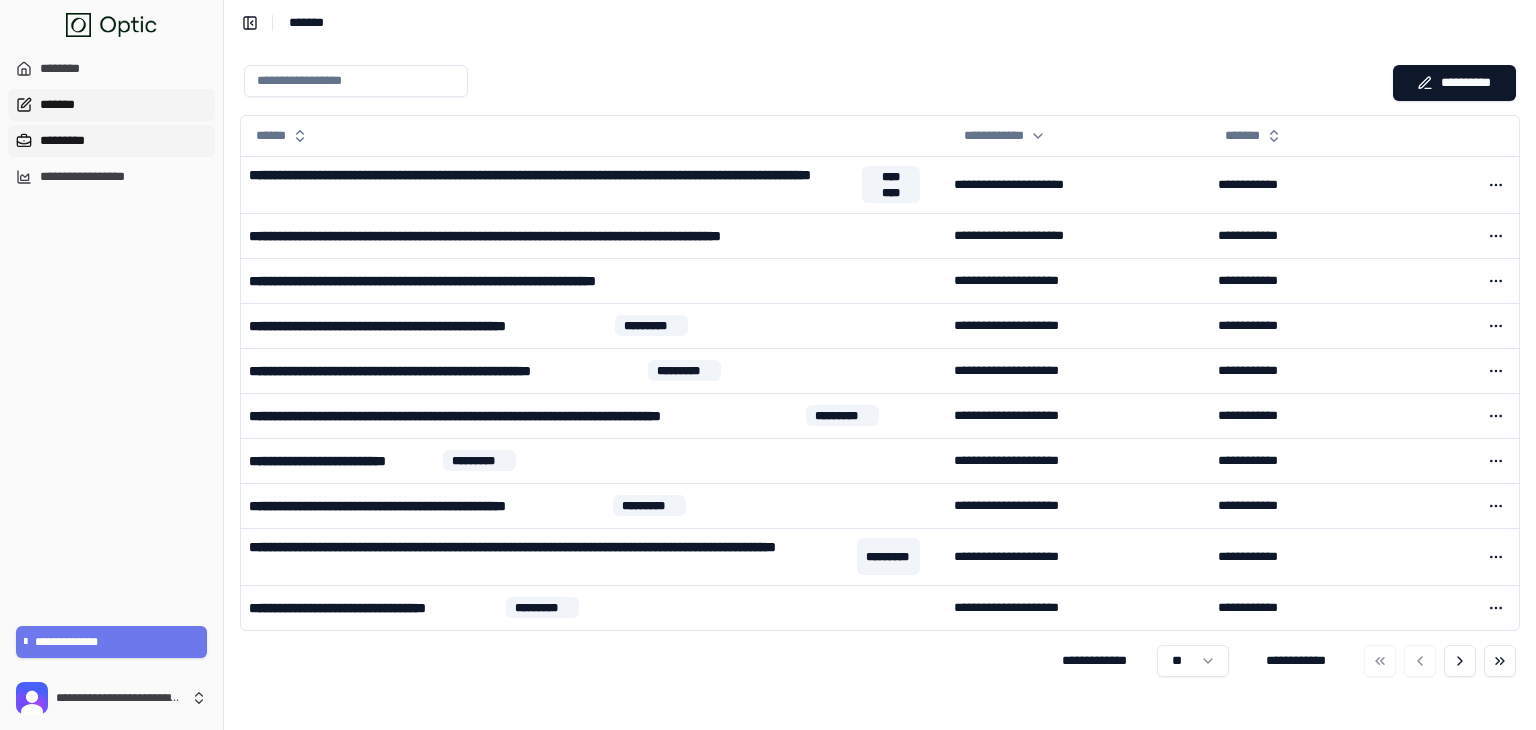 click on "*********" at bounding box center (111, 141) 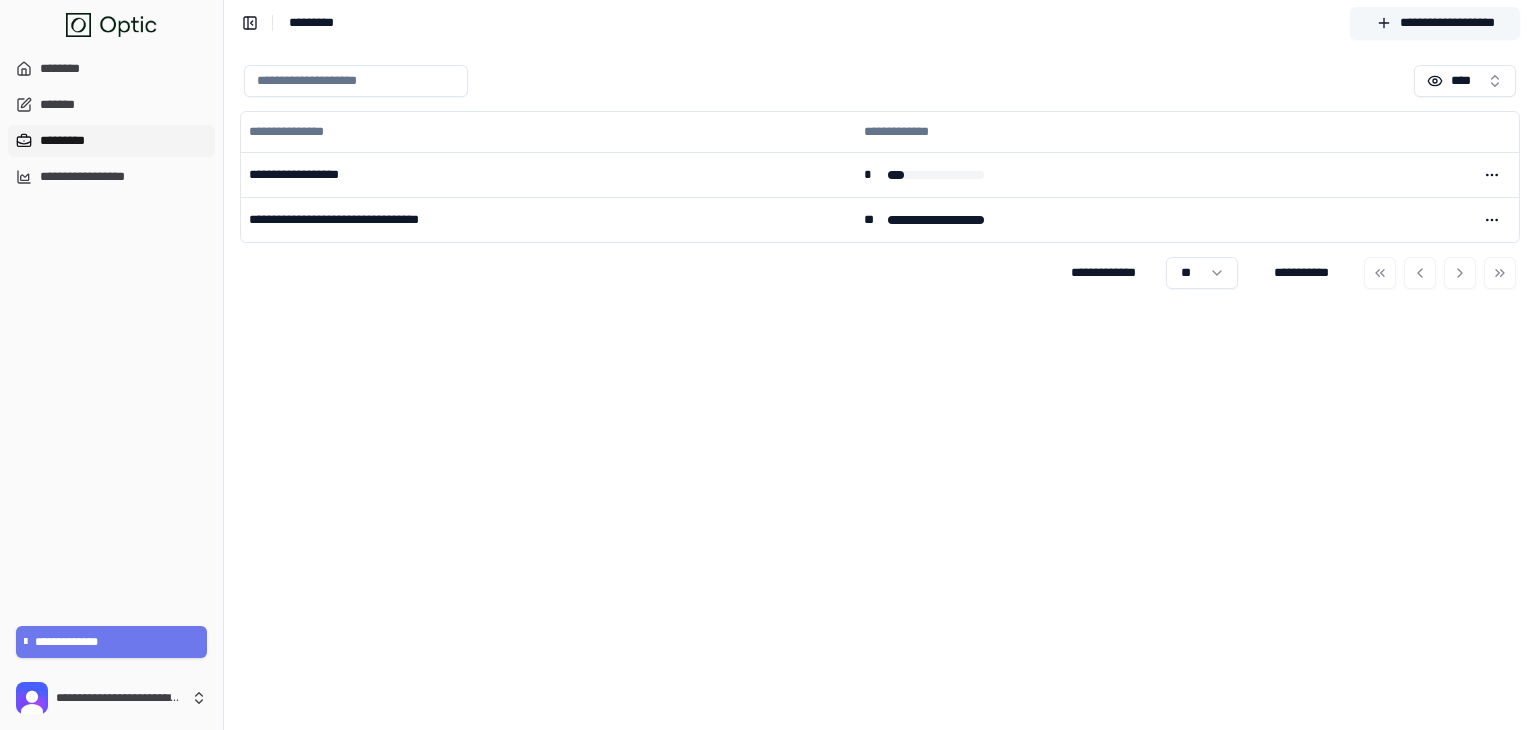 click on "**********" at bounding box center (1435, 23) 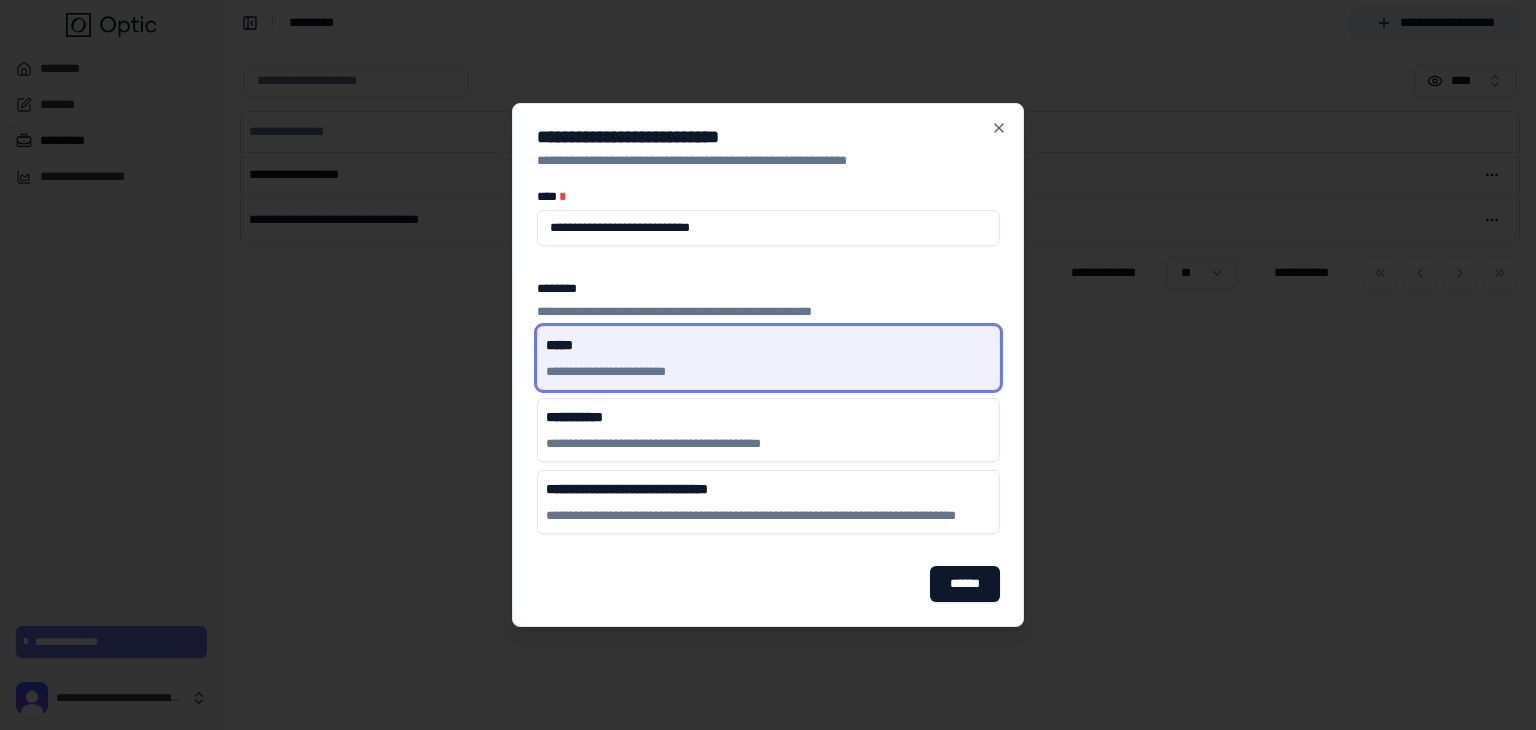 click on "**********" at bounding box center [768, 228] 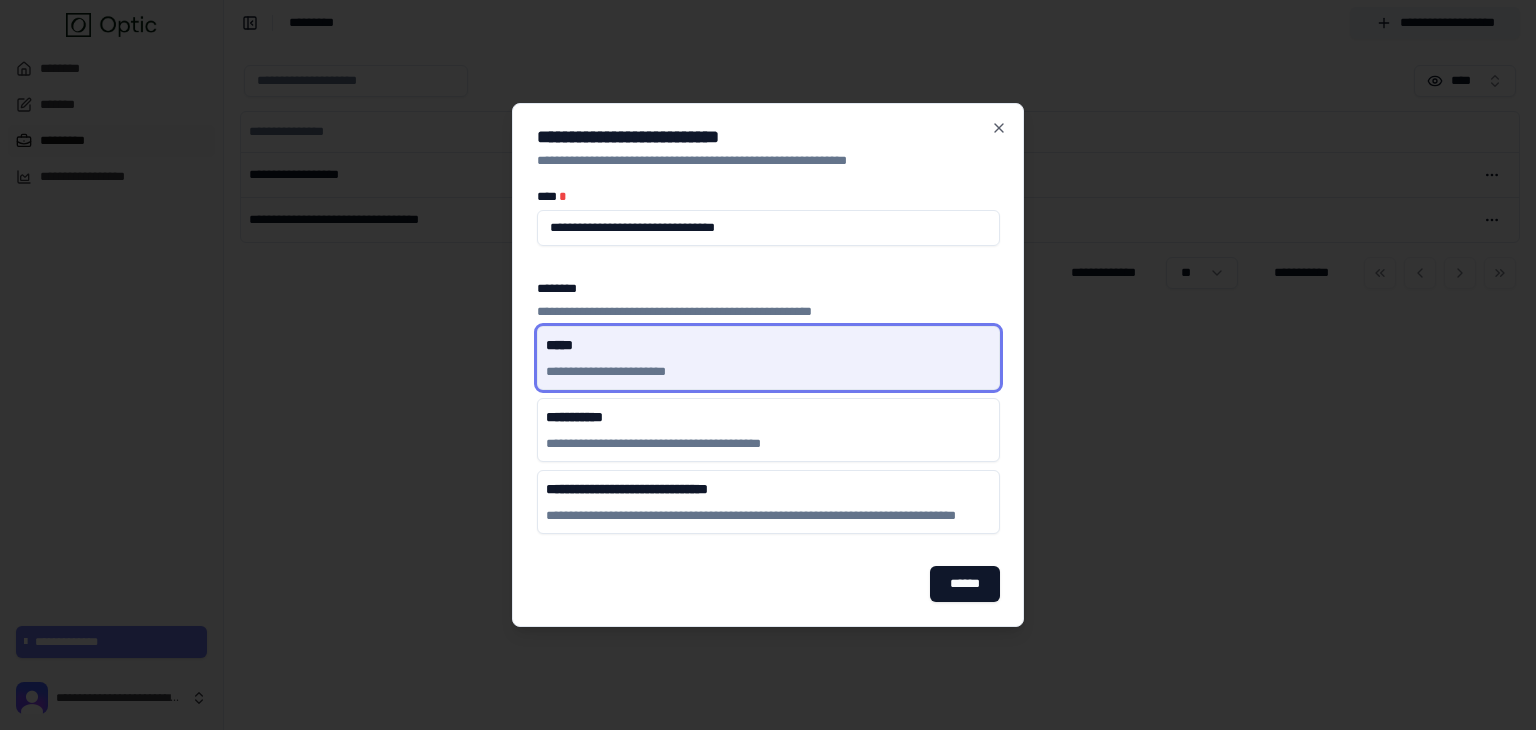 click on "**********" at bounding box center [768, 228] 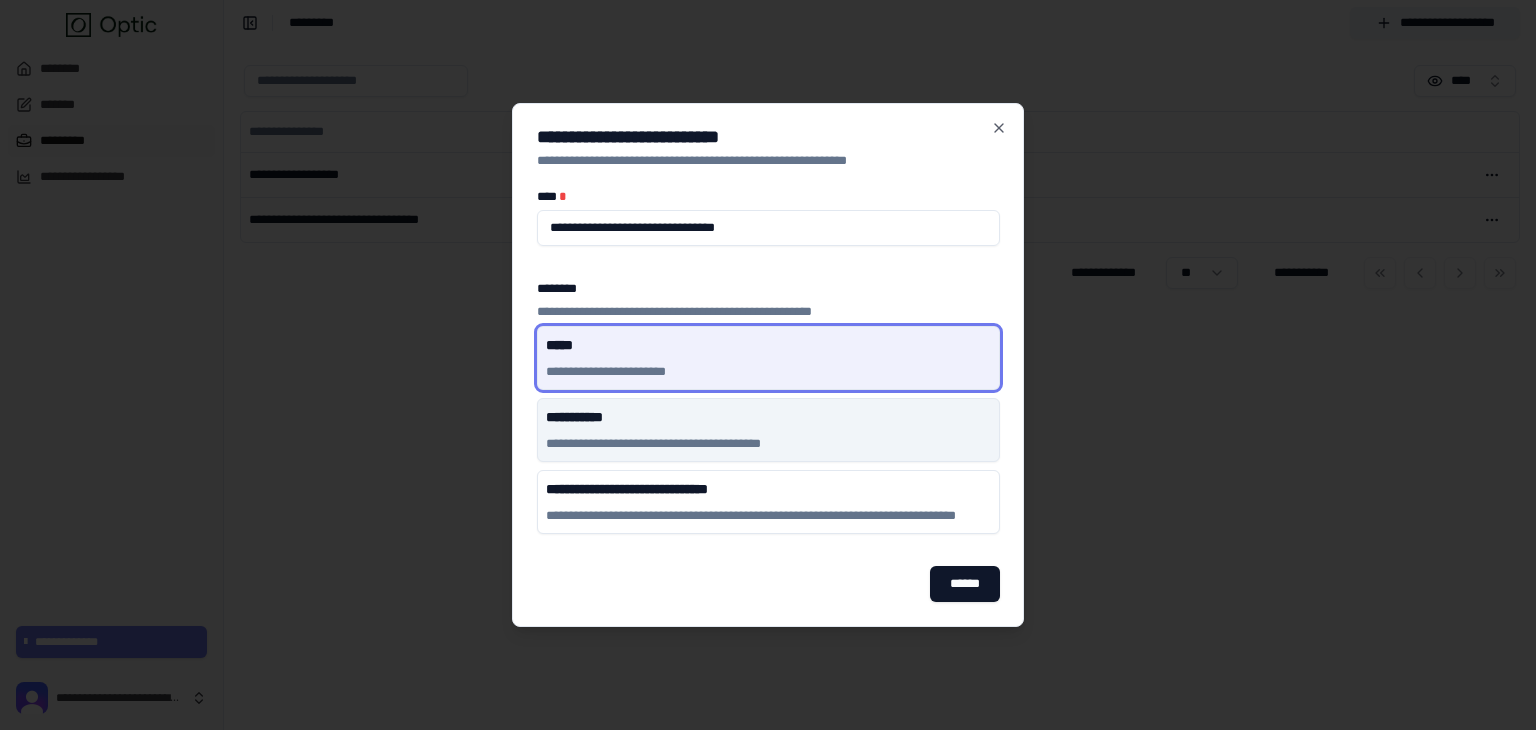type on "**********" 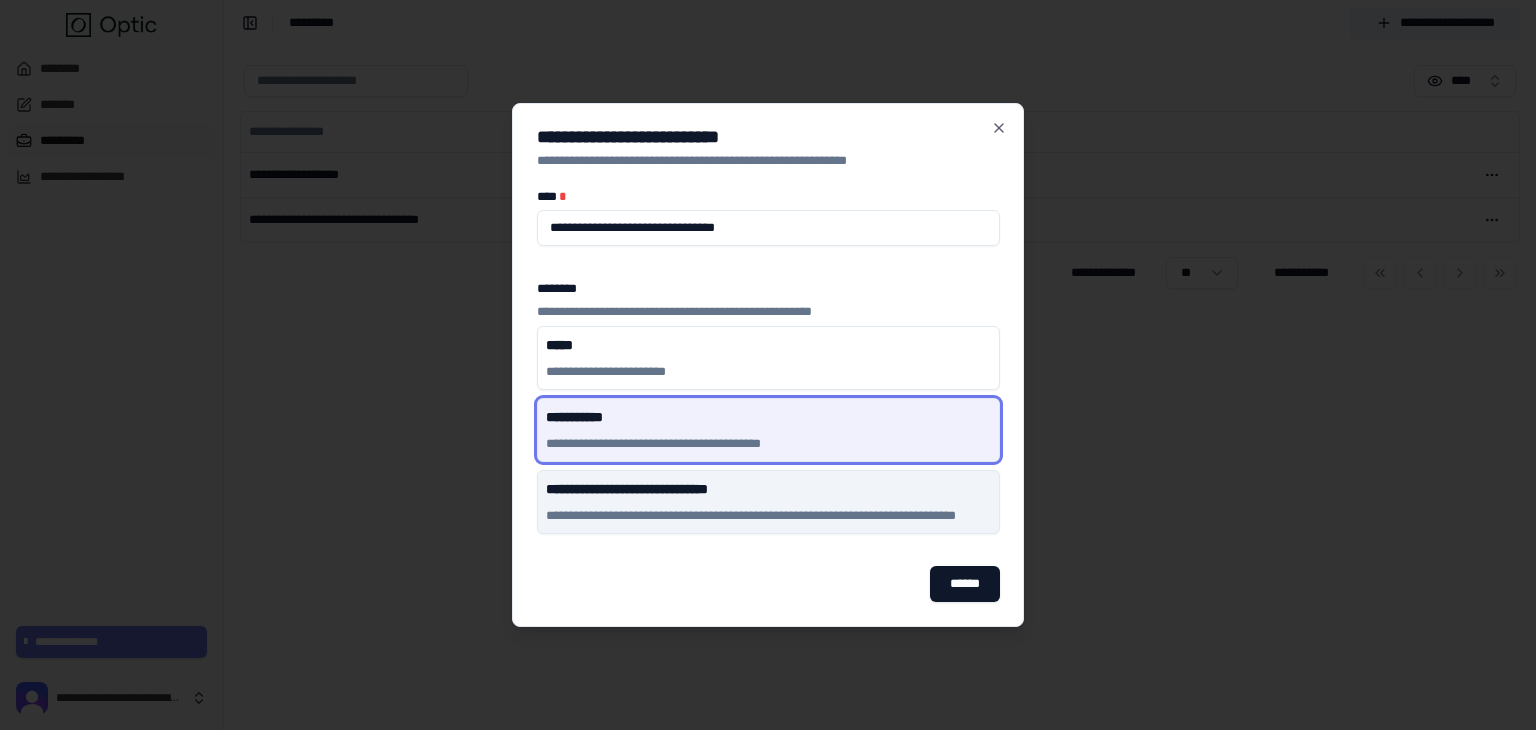 click on "**********" at bounding box center [768, 502] 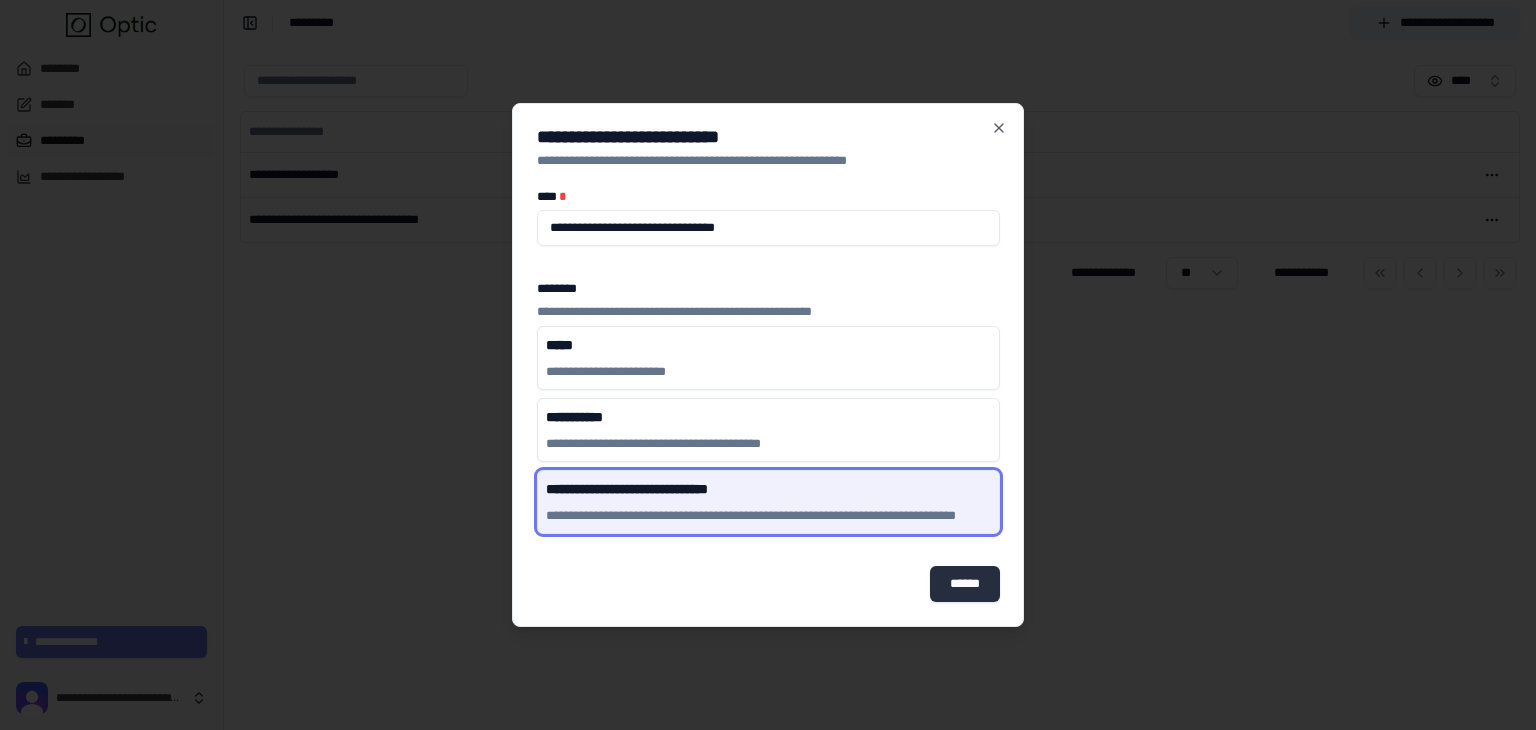 click on "******" at bounding box center (965, 584) 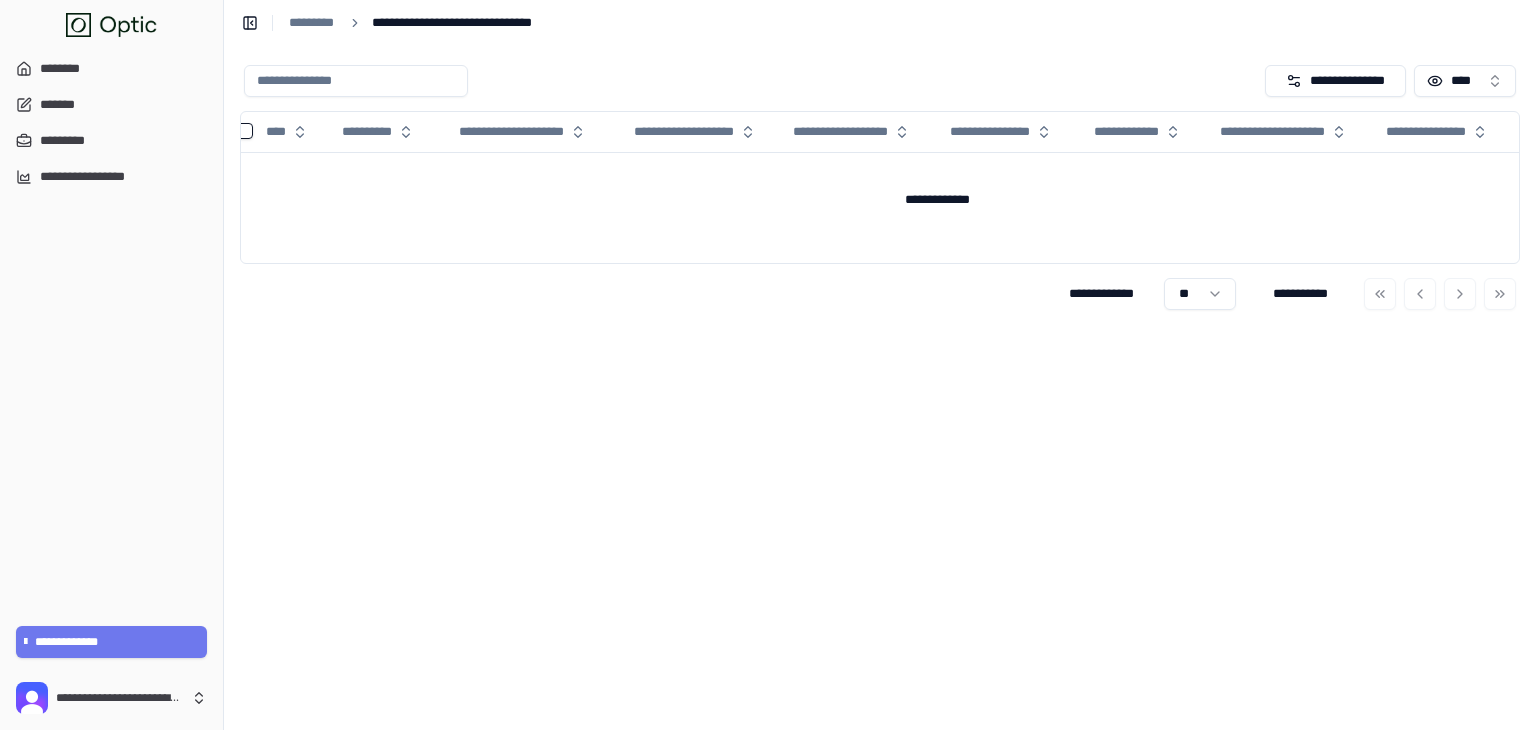 scroll, scrollTop: 0, scrollLeft: 0, axis: both 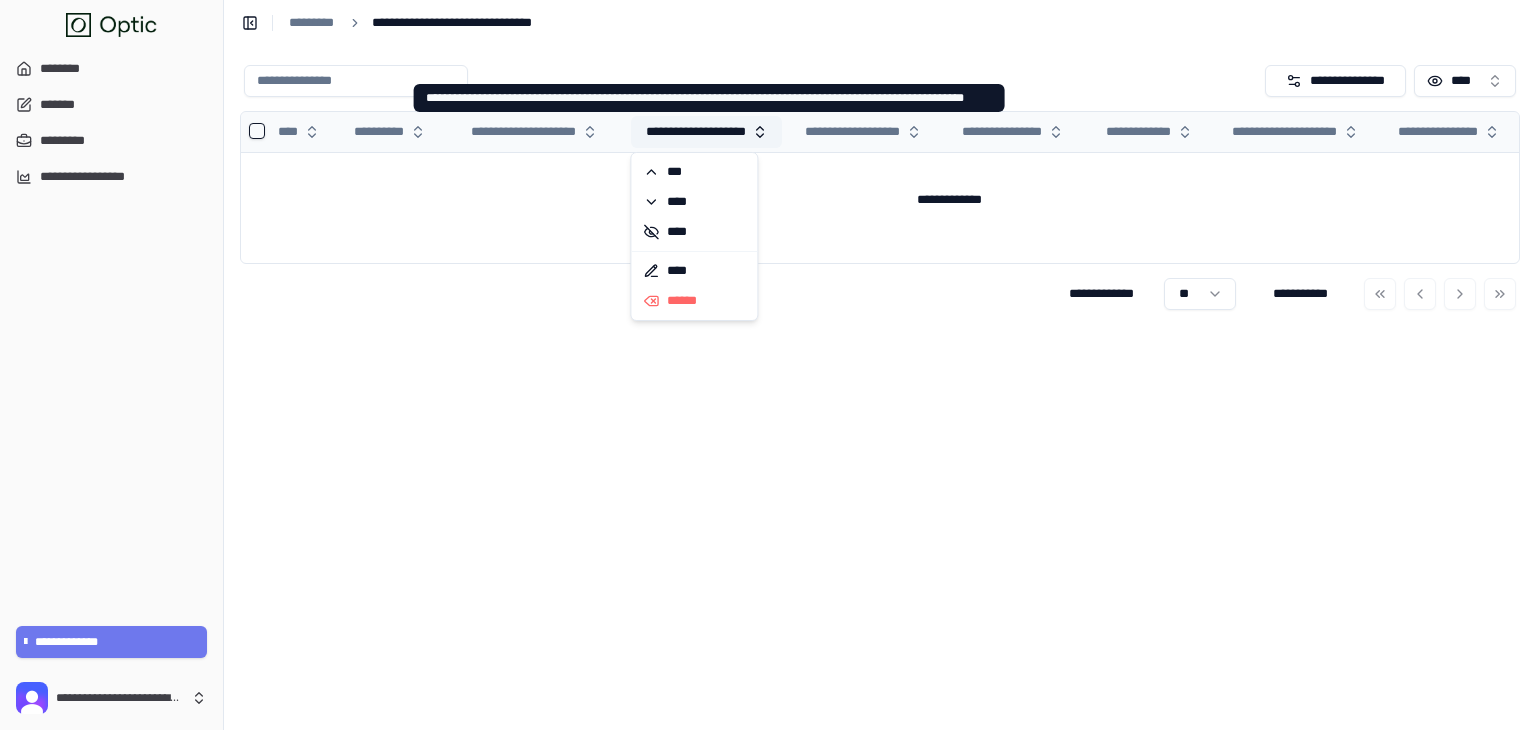 click on "**********" at bounding box center [706, 132] 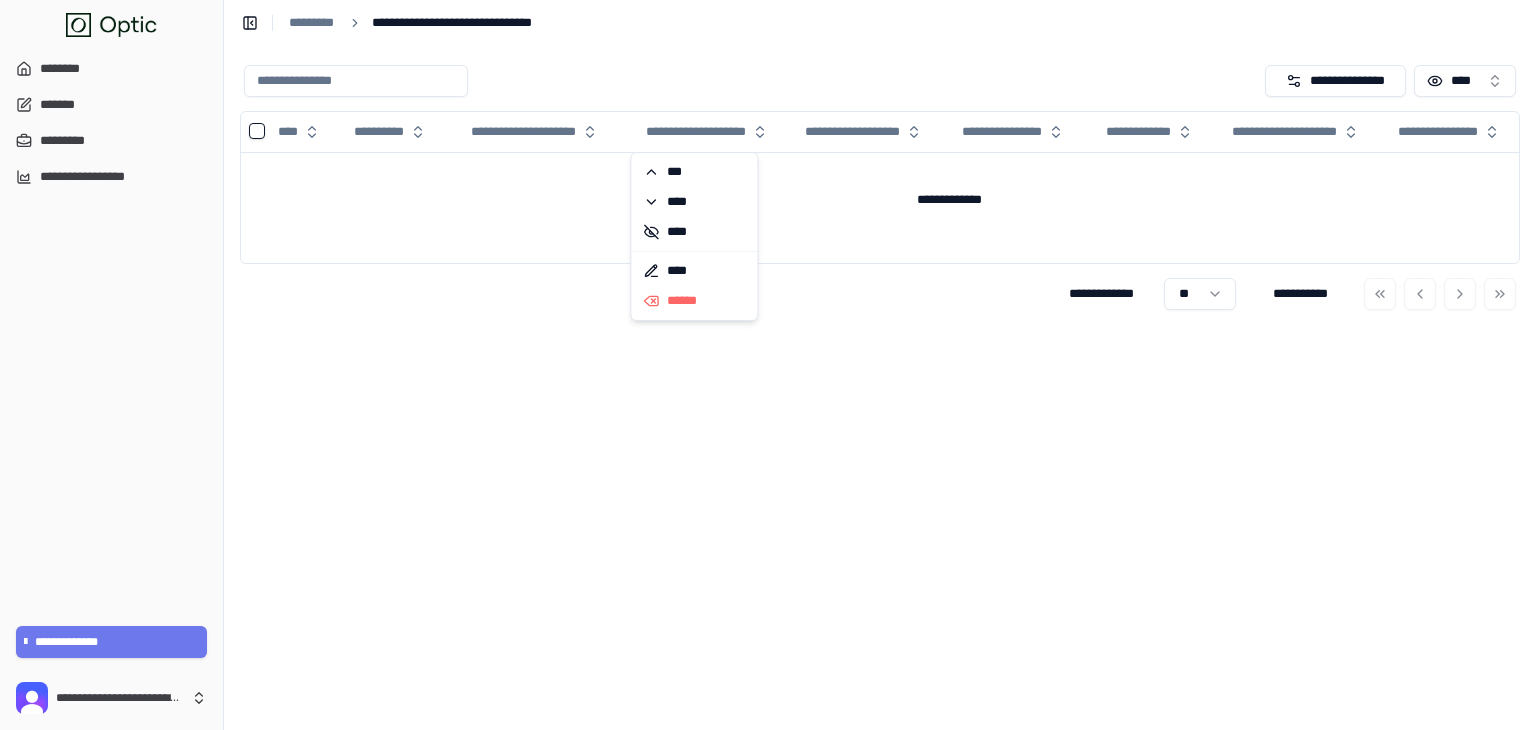 click on "[FIRST] [LAST] [PHONE] [ADDRESS] [CITY] [STATE] [ZIP] [COUNTRY] [PHONE]" at bounding box center [880, 387] 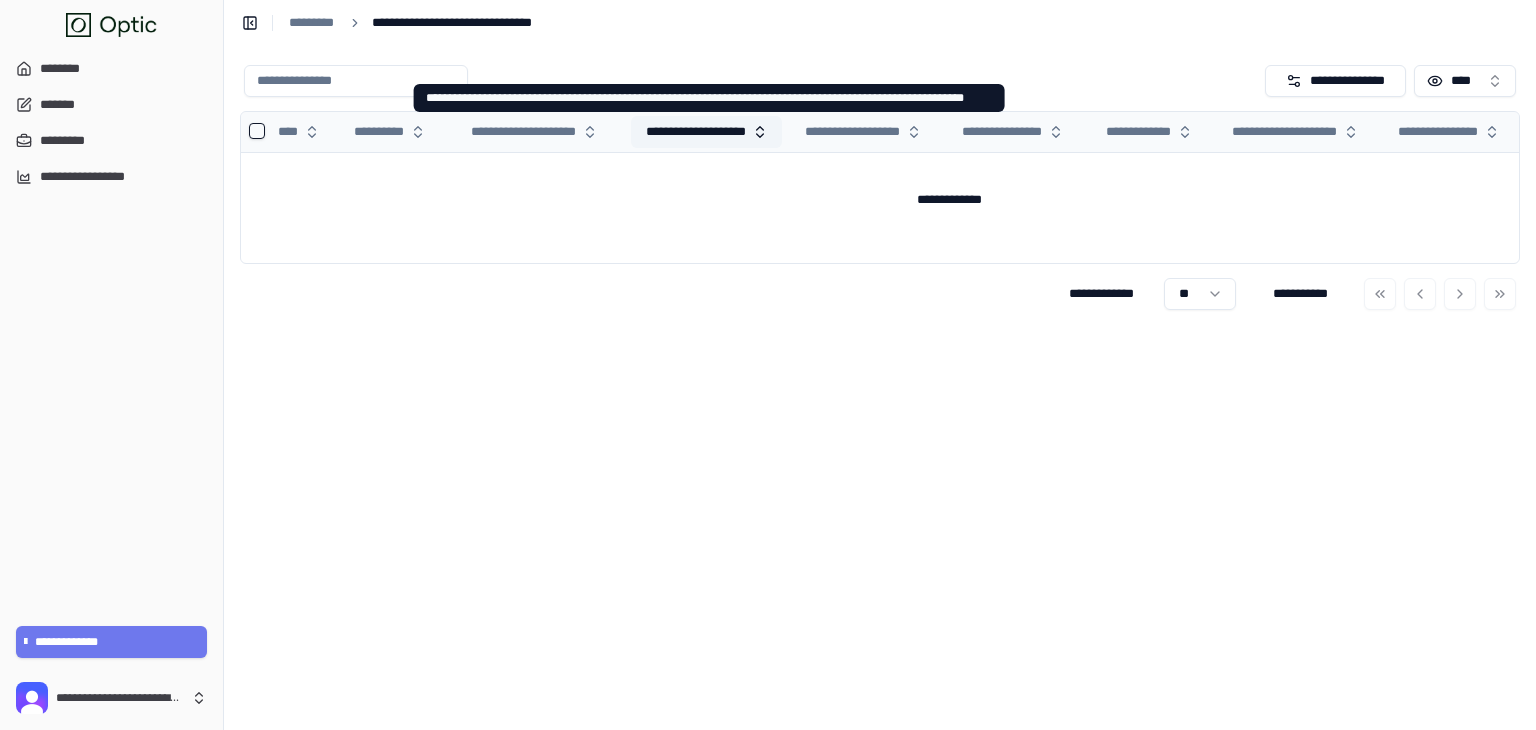 click on "**********" at bounding box center (706, 132) 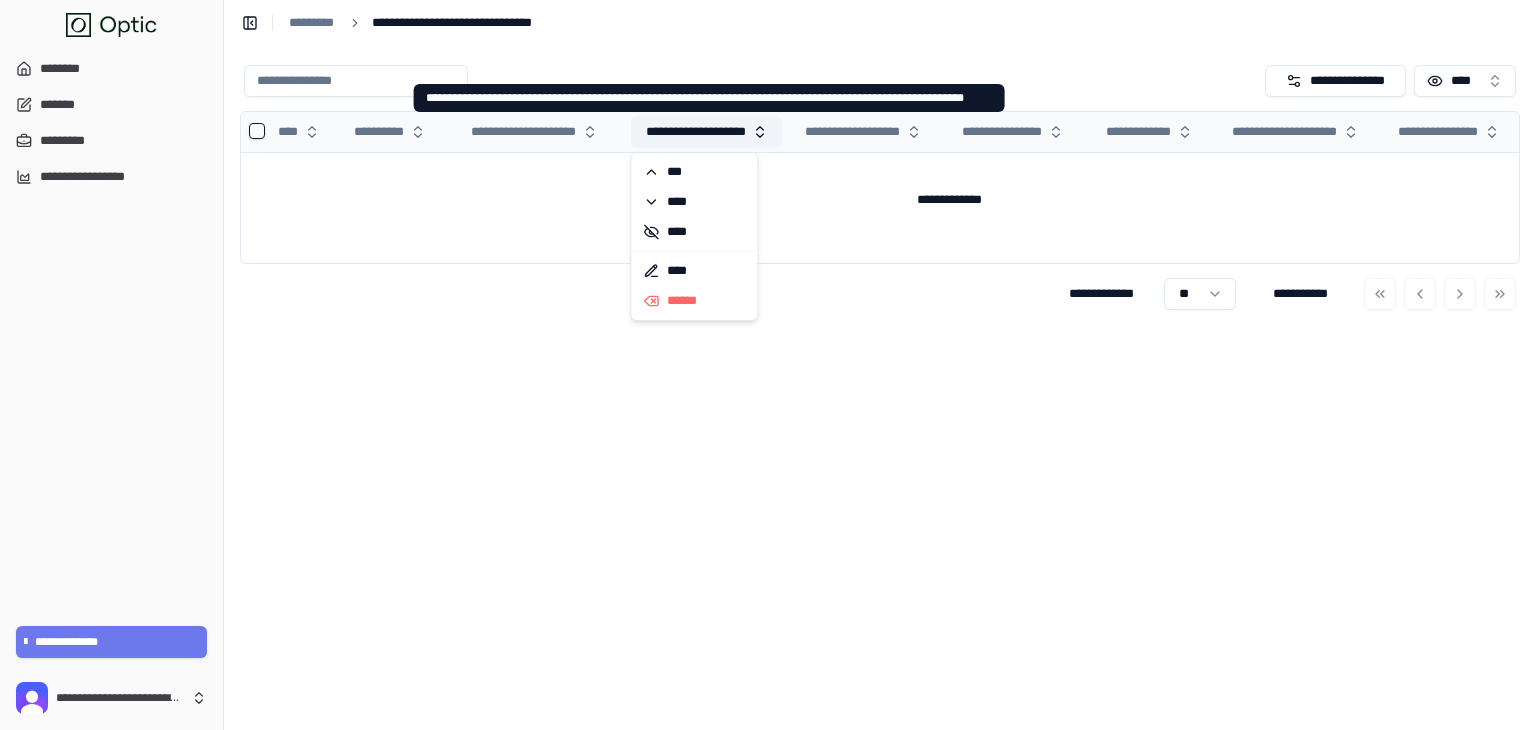 click on "**********" at bounding box center [706, 132] 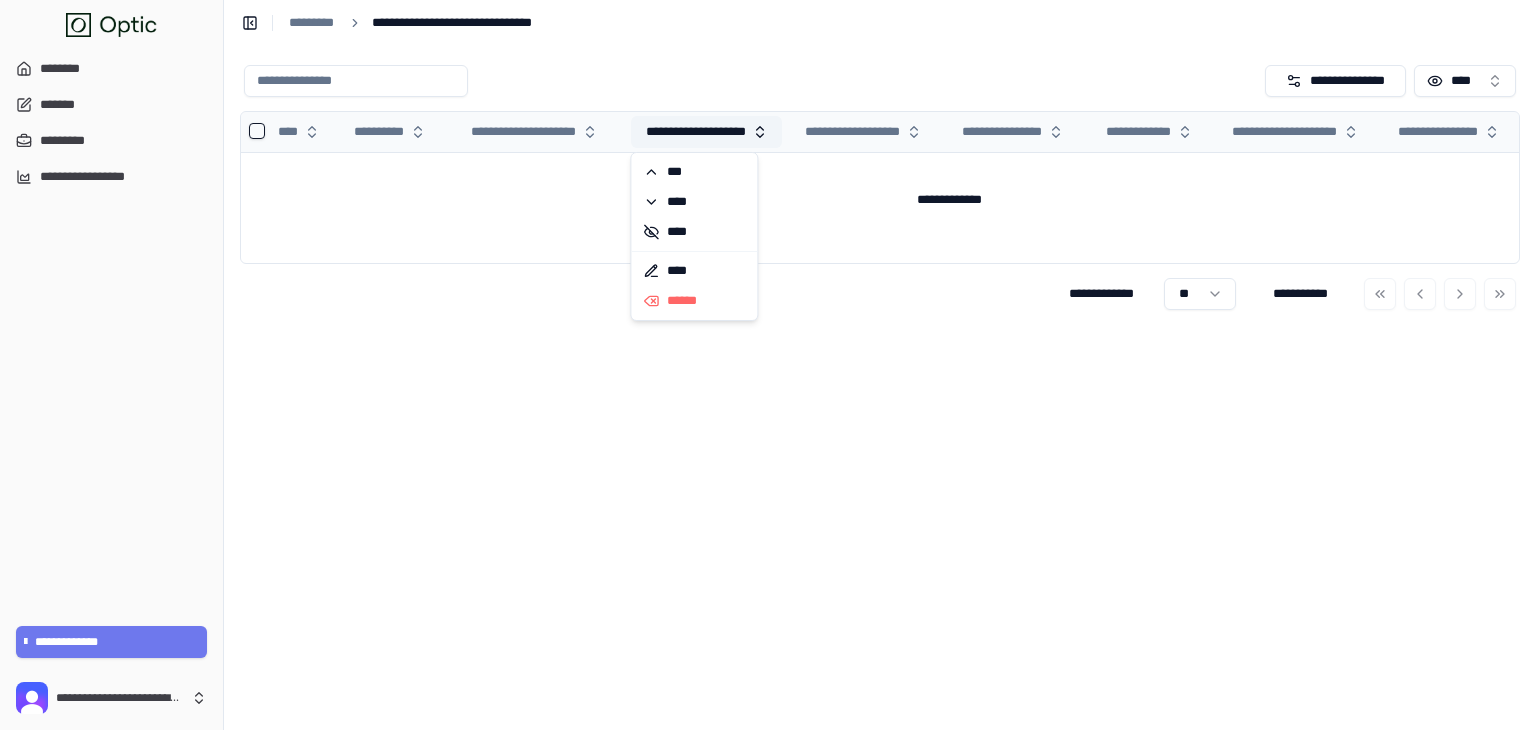 click on "**********" at bounding box center [706, 132] 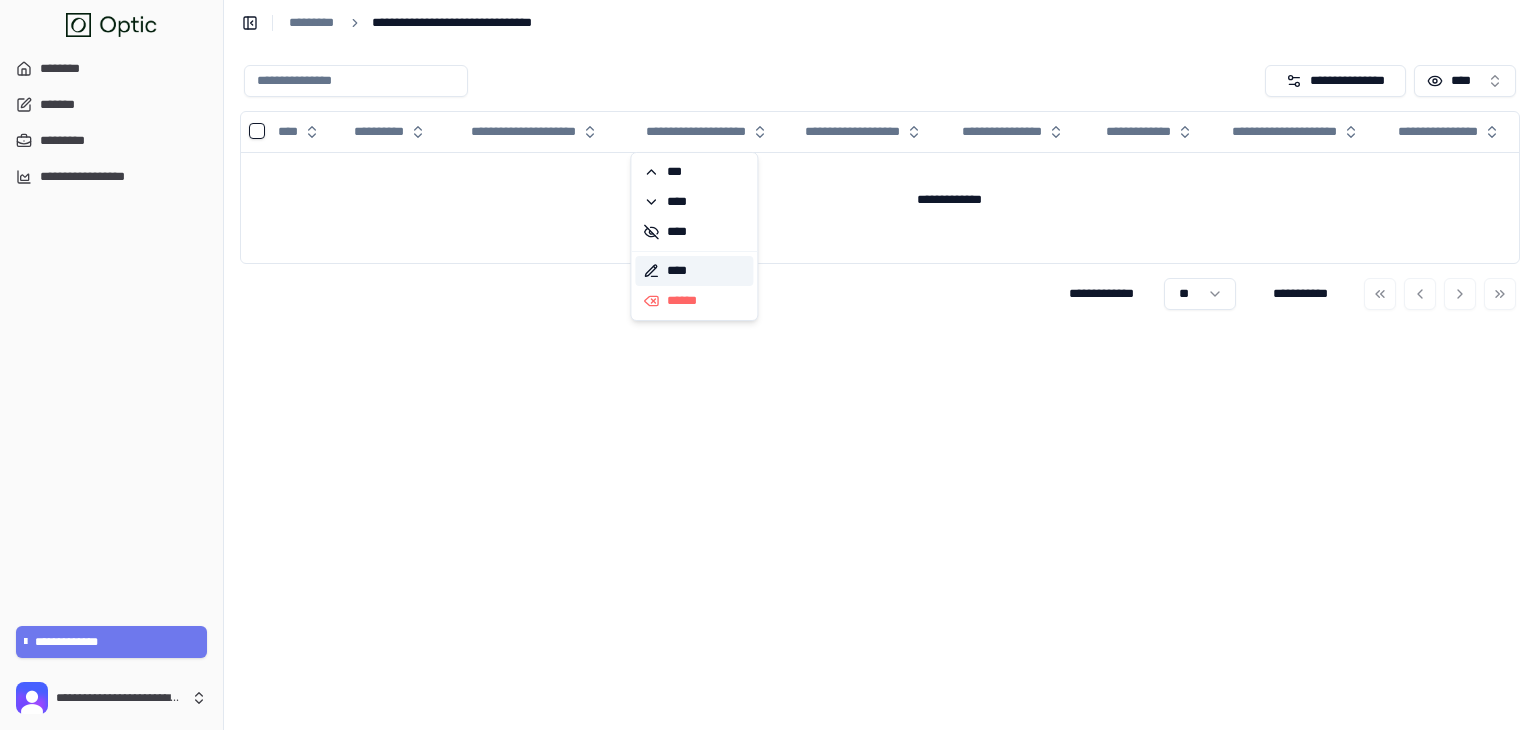 click on "****" at bounding box center (694, 271) 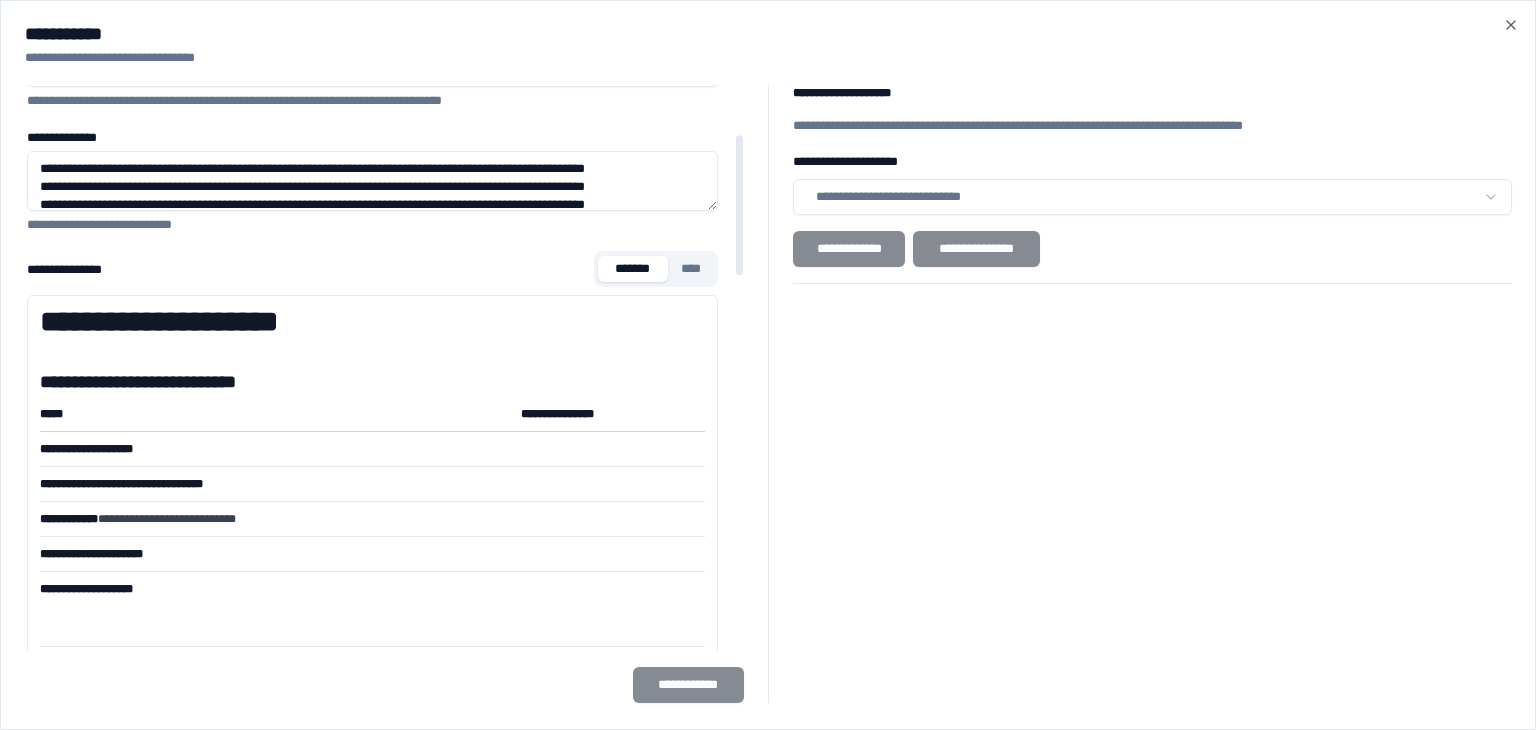 scroll, scrollTop: 200, scrollLeft: 0, axis: vertical 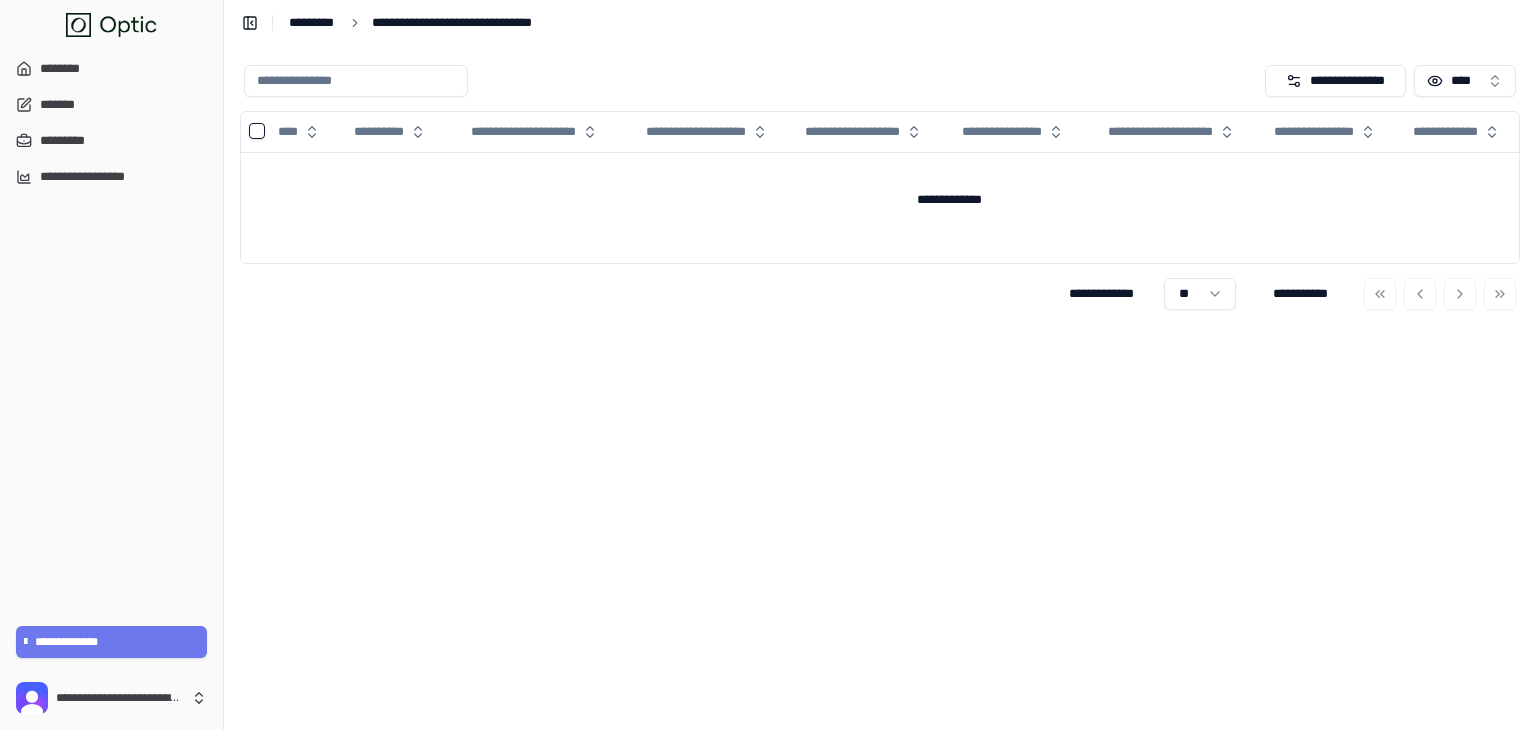 click on "*********" at bounding box center (313, 23) 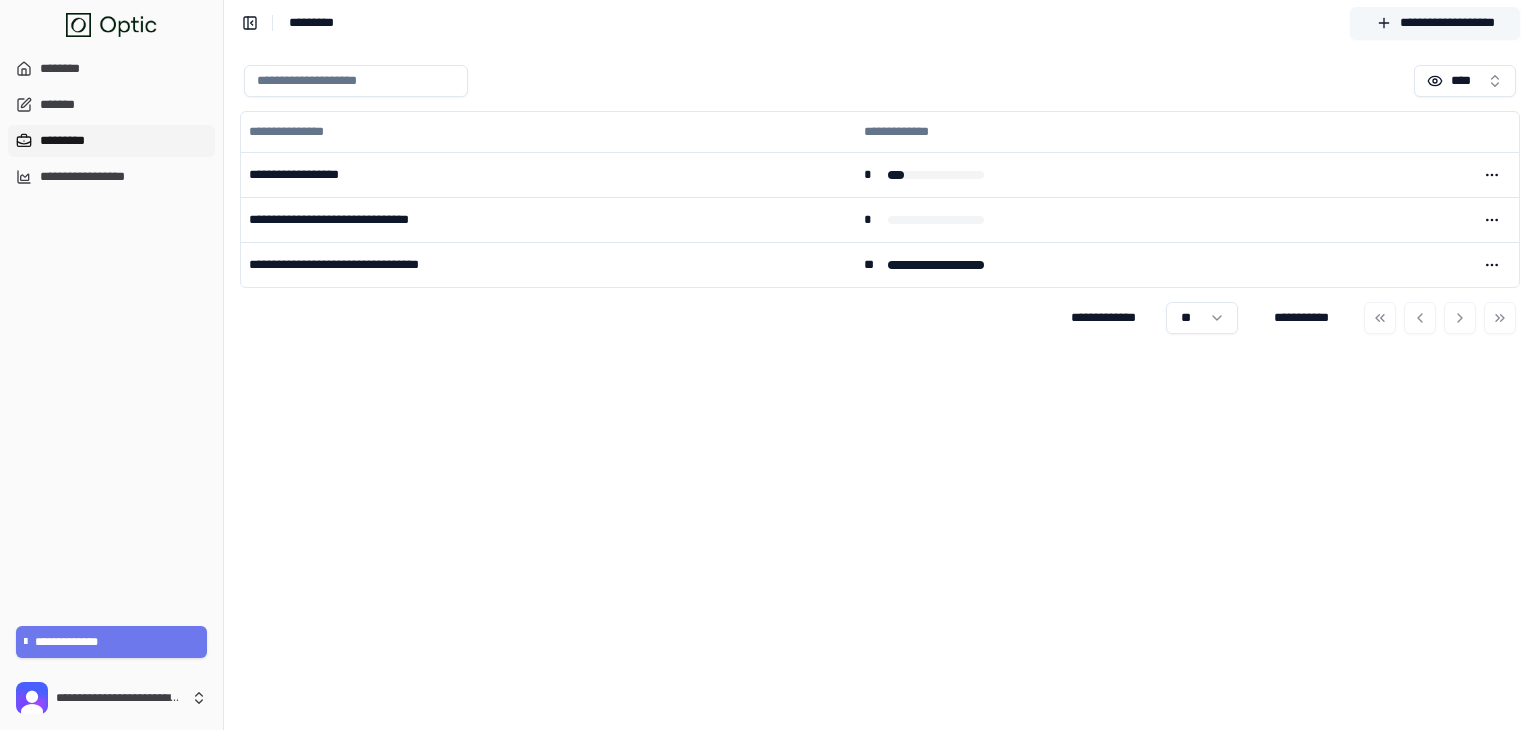 click on "**********" at bounding box center [1435, 23] 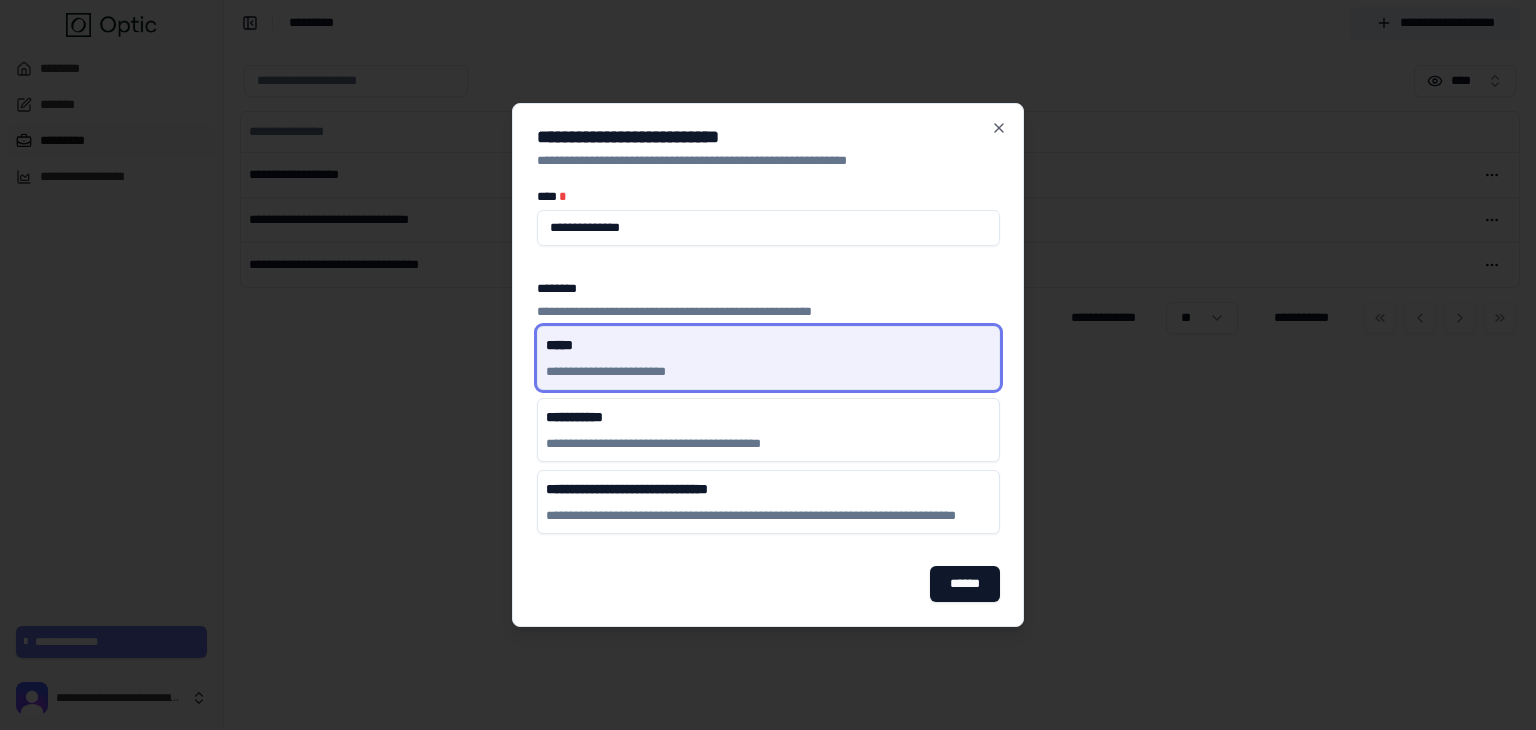 drag, startPoint x: 580, startPoint y: 232, endPoint x: 638, endPoint y: 228, distance: 58.137768 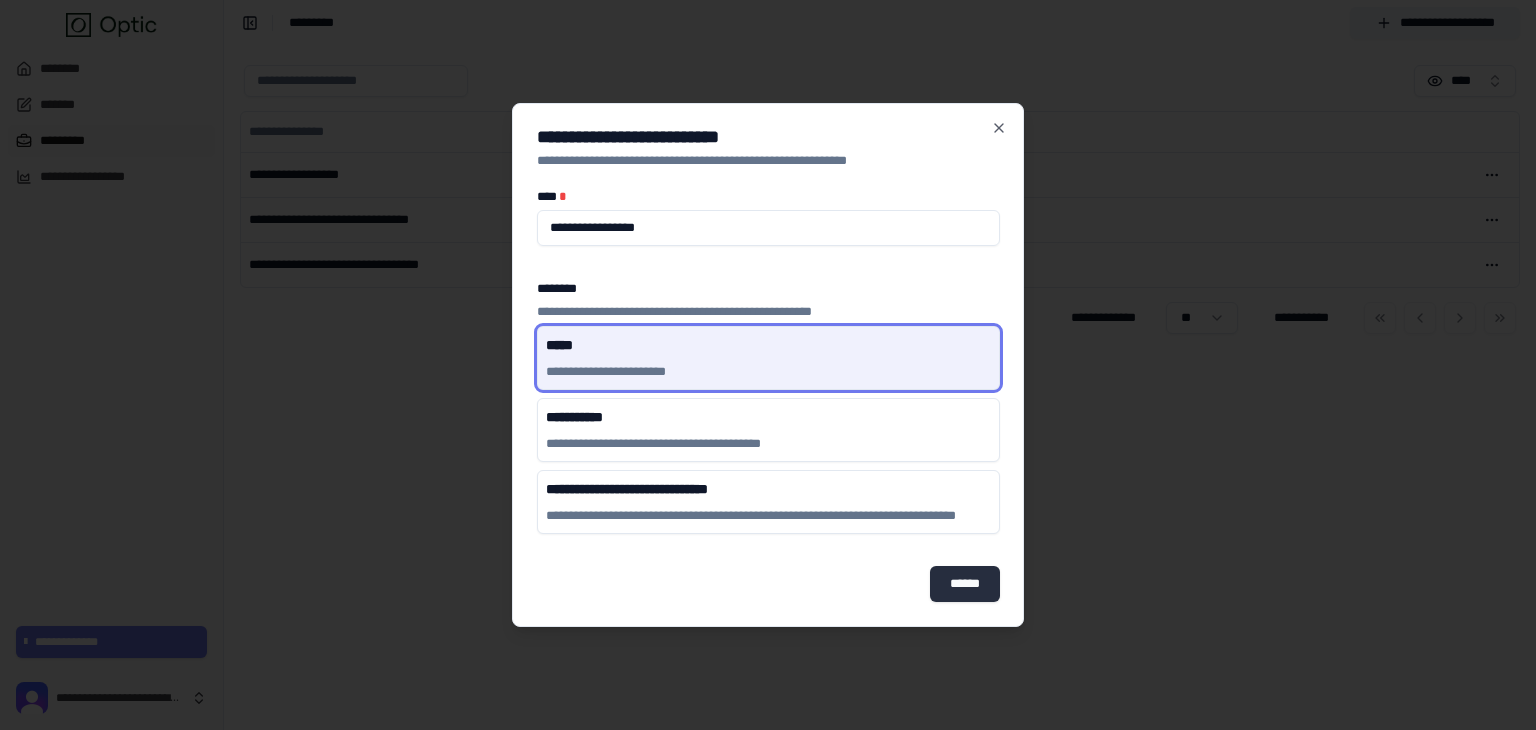 type on "**********" 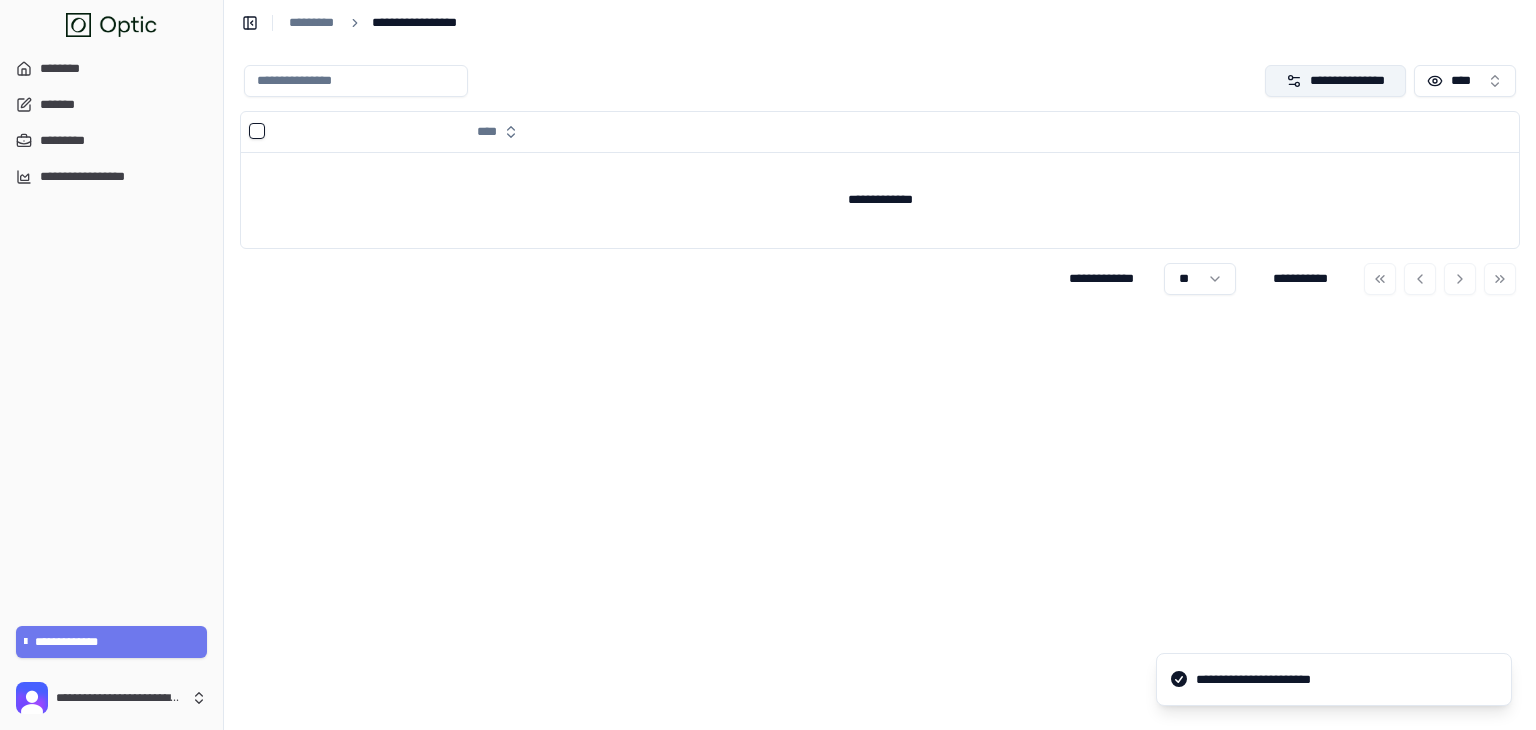 click on "**********" at bounding box center [1335, 81] 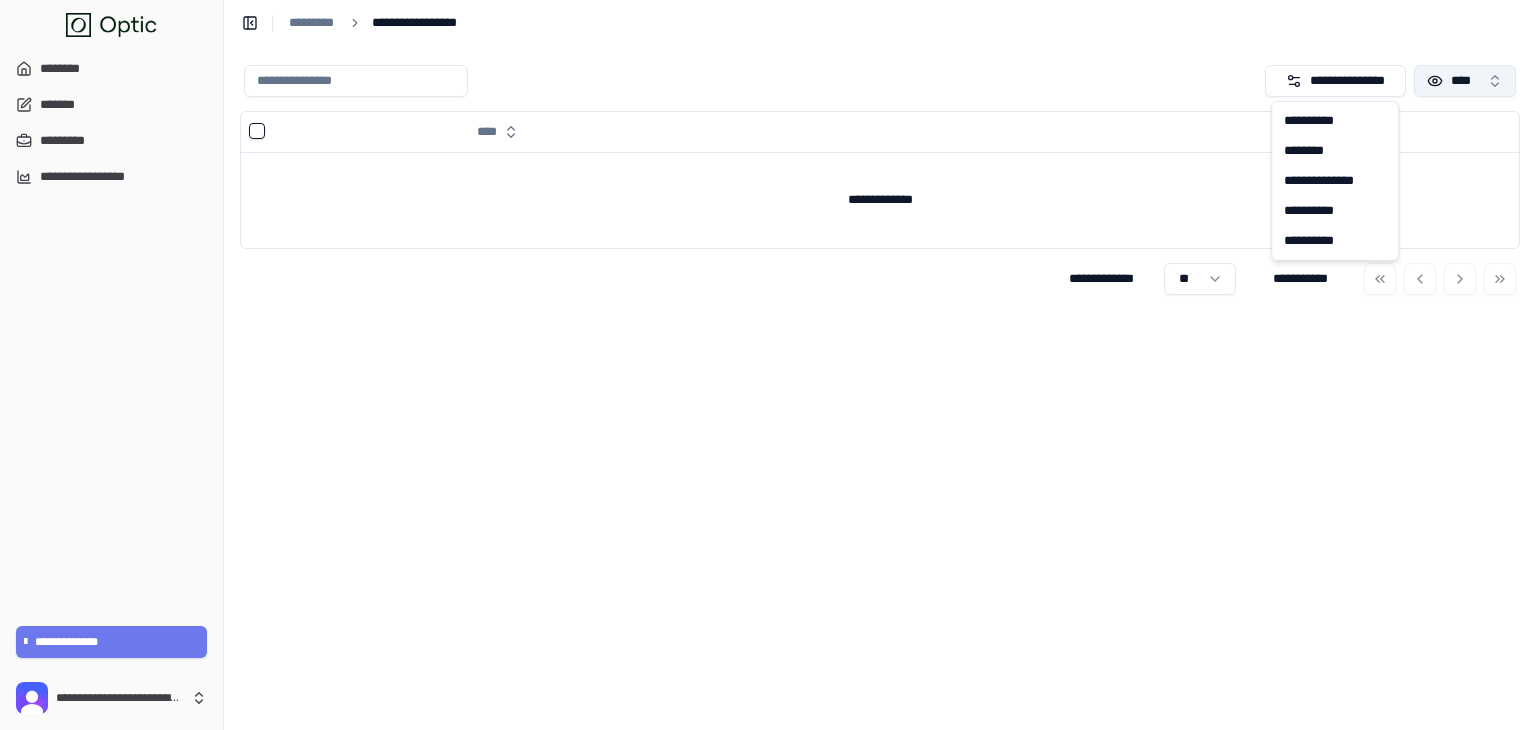 click on "****" at bounding box center (1465, 81) 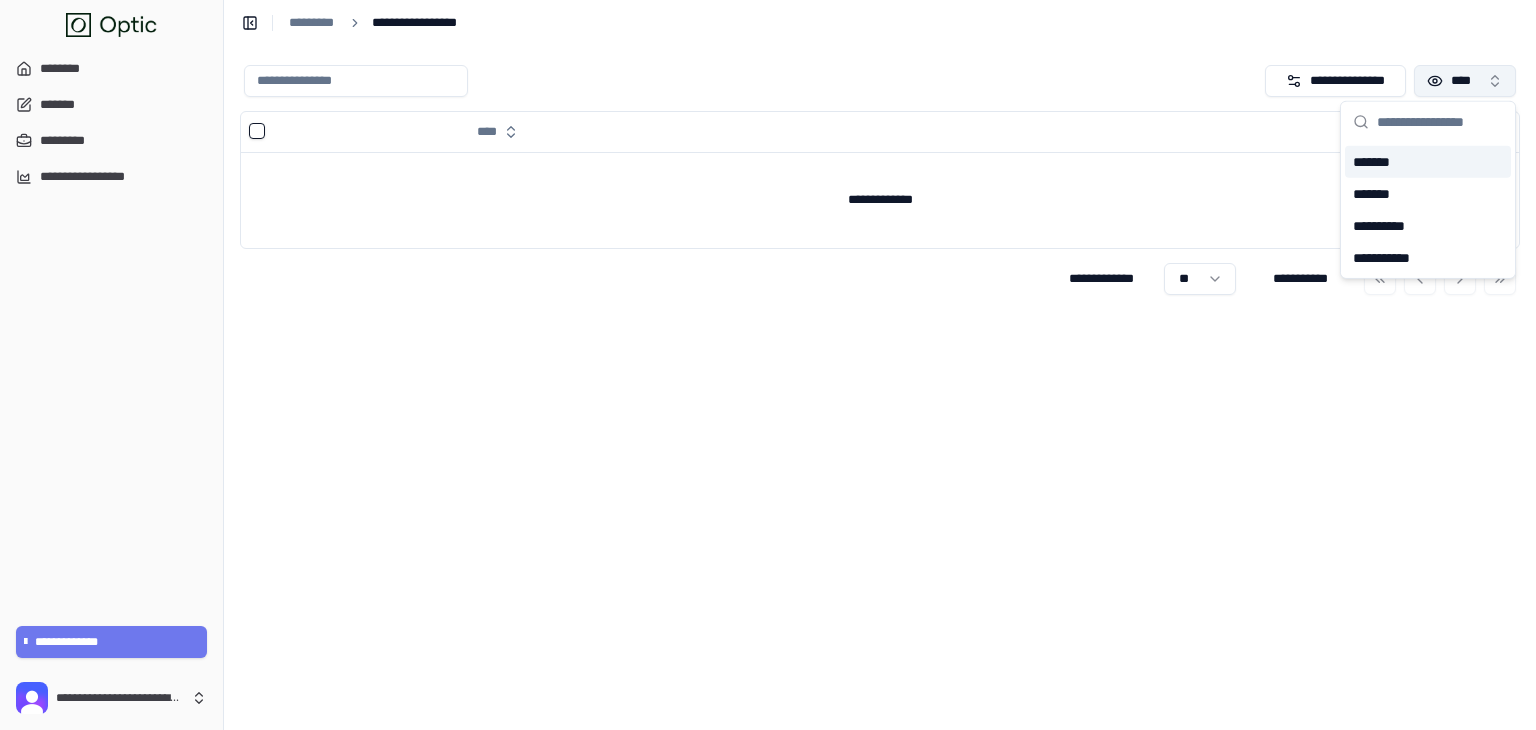 click on "****" at bounding box center [1465, 81] 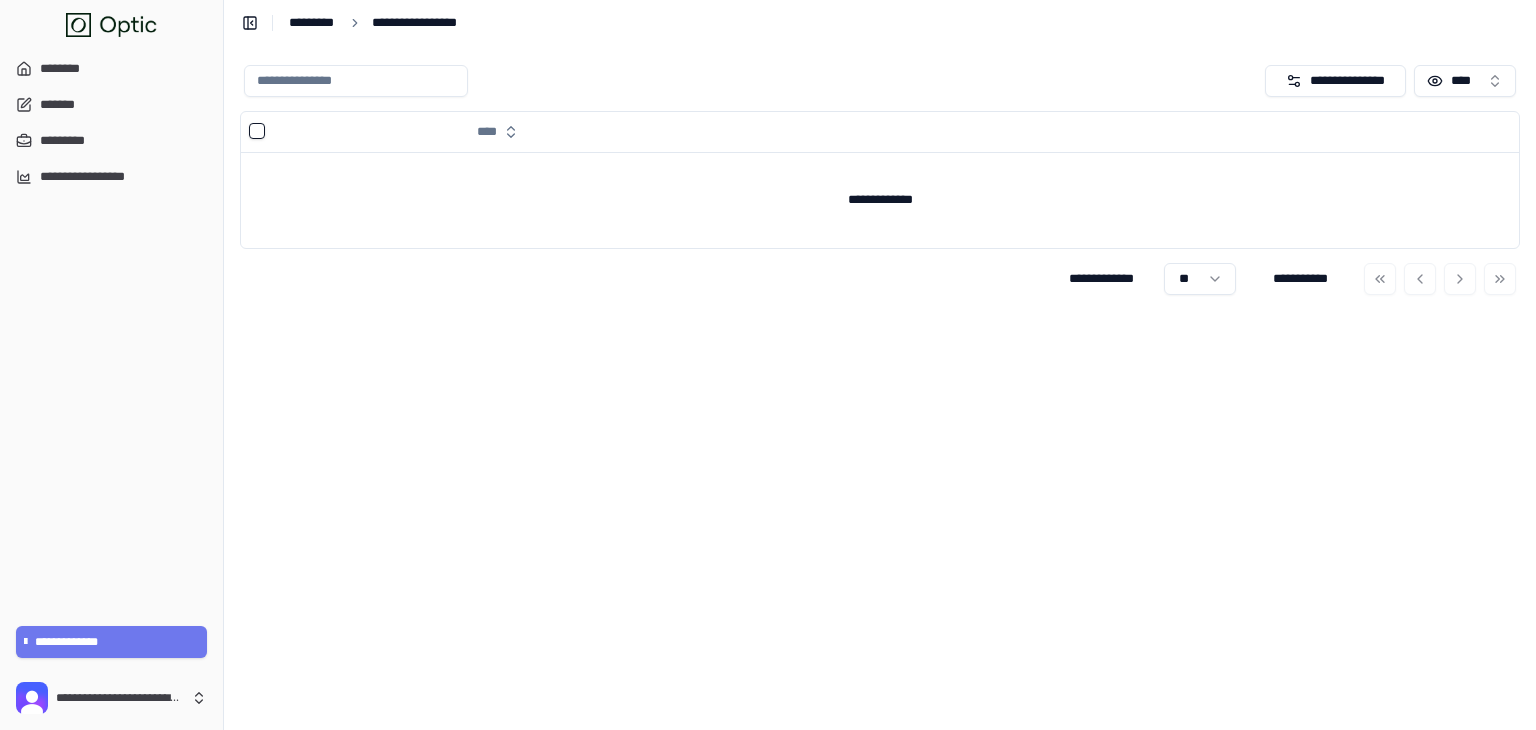 click on "*********" at bounding box center (313, 23) 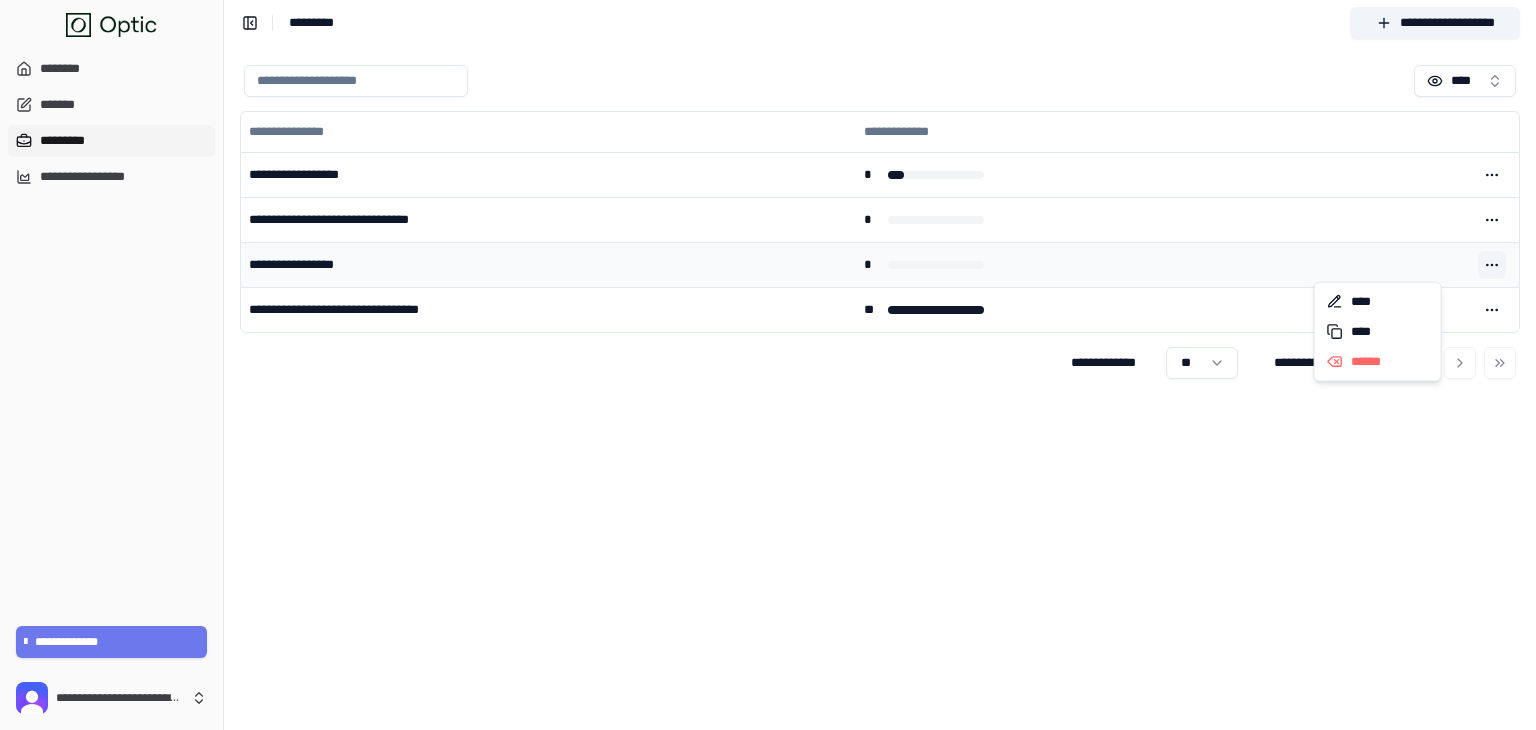 click at bounding box center [1492, 265] 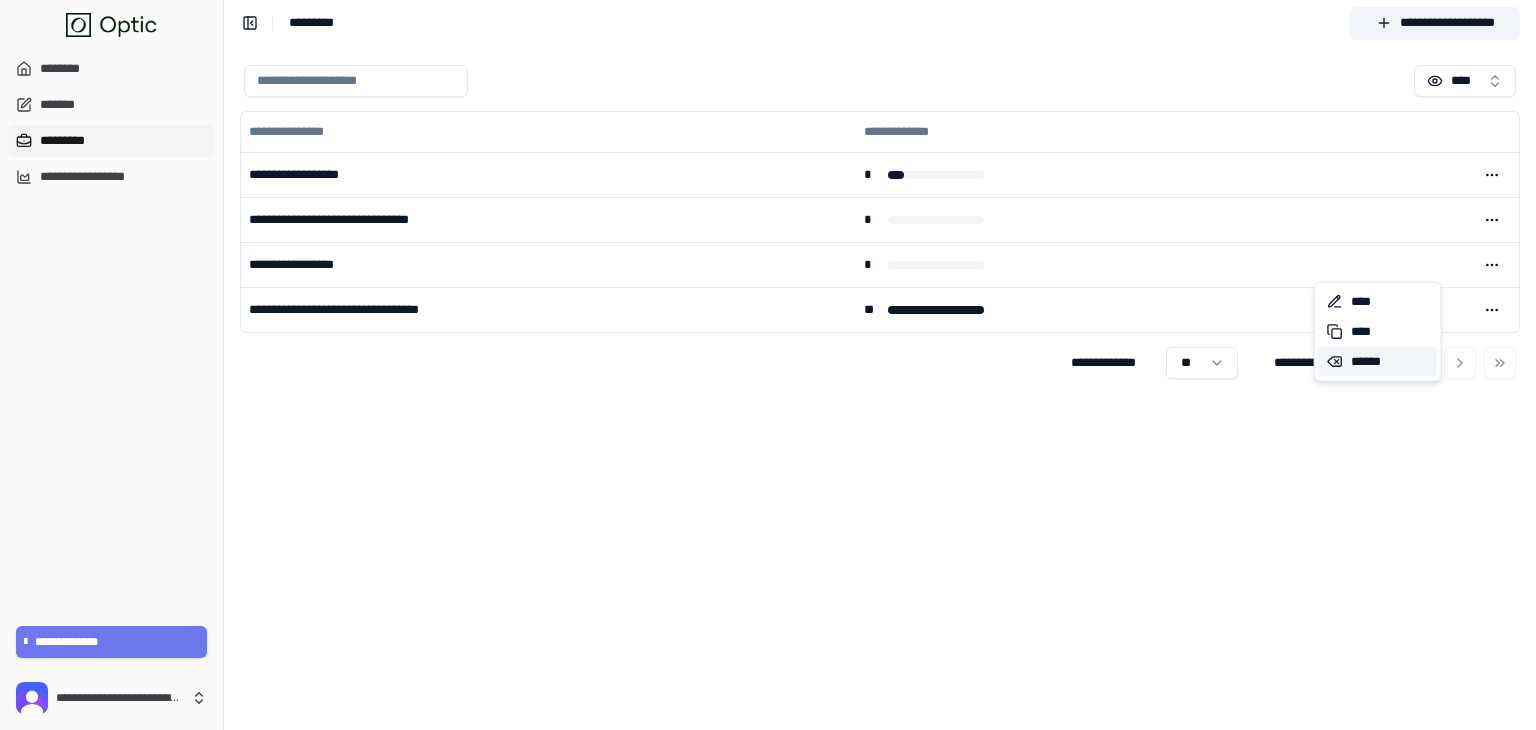click on "******" at bounding box center (1378, 362) 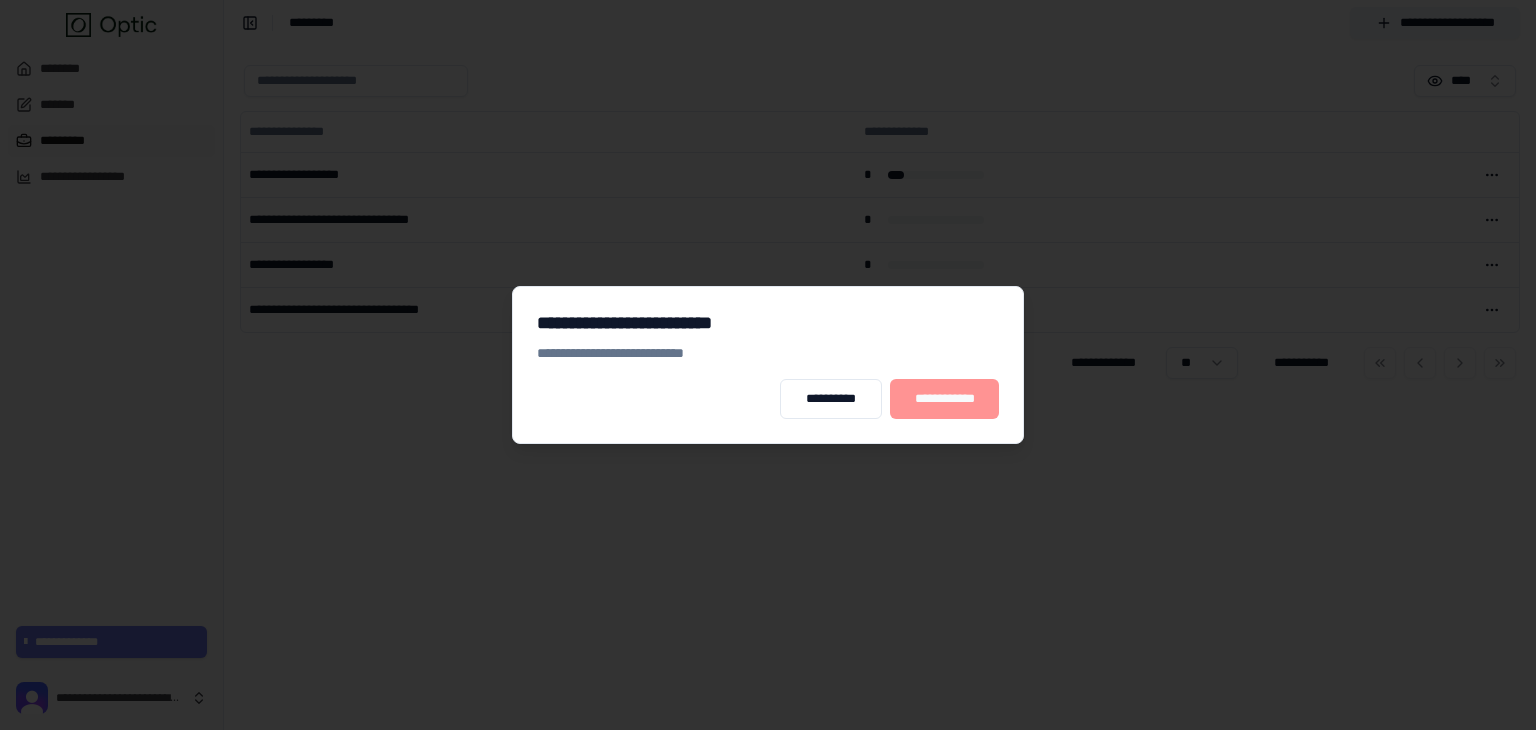 click on "**********" at bounding box center [944, 399] 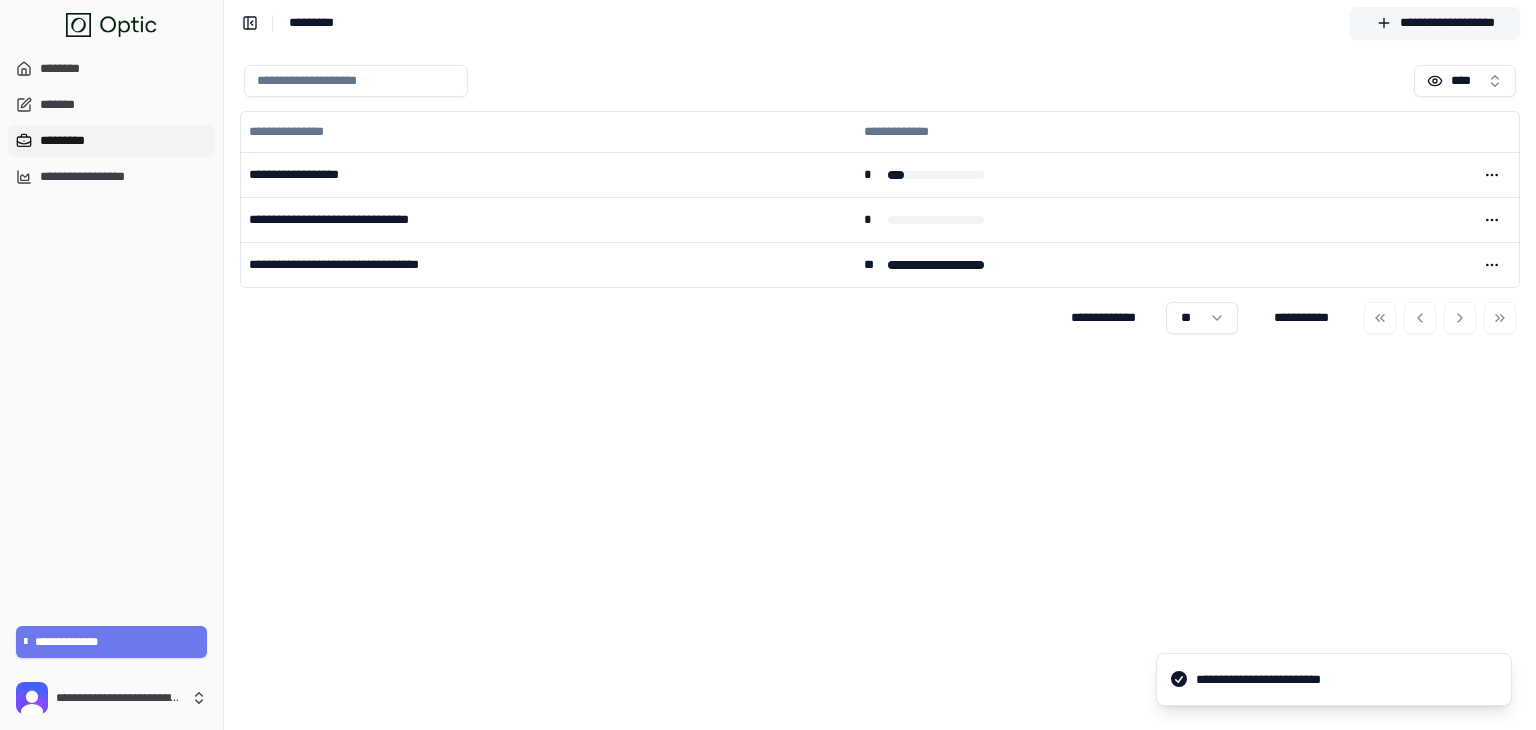 click on "**********" at bounding box center (1435, 23) 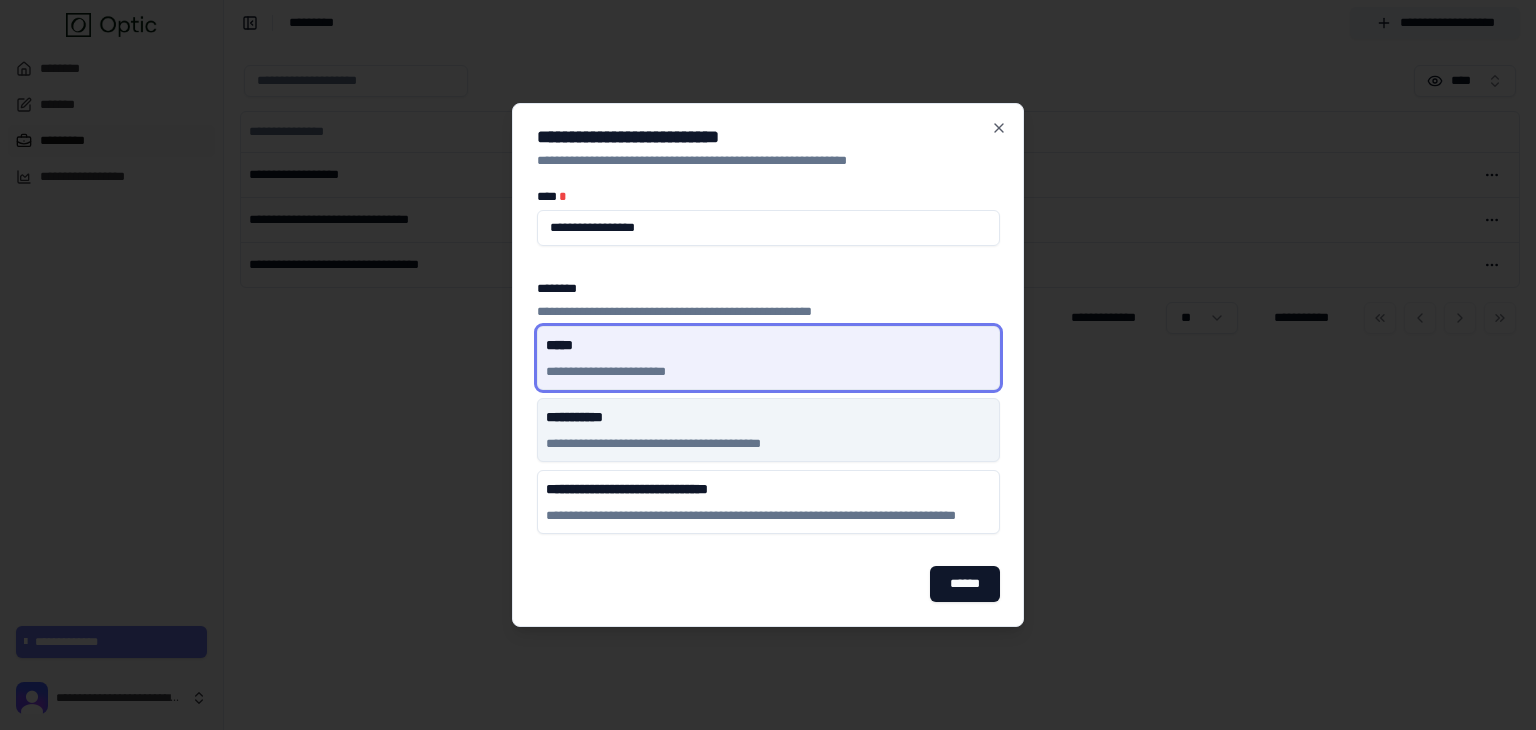 type on "**********" 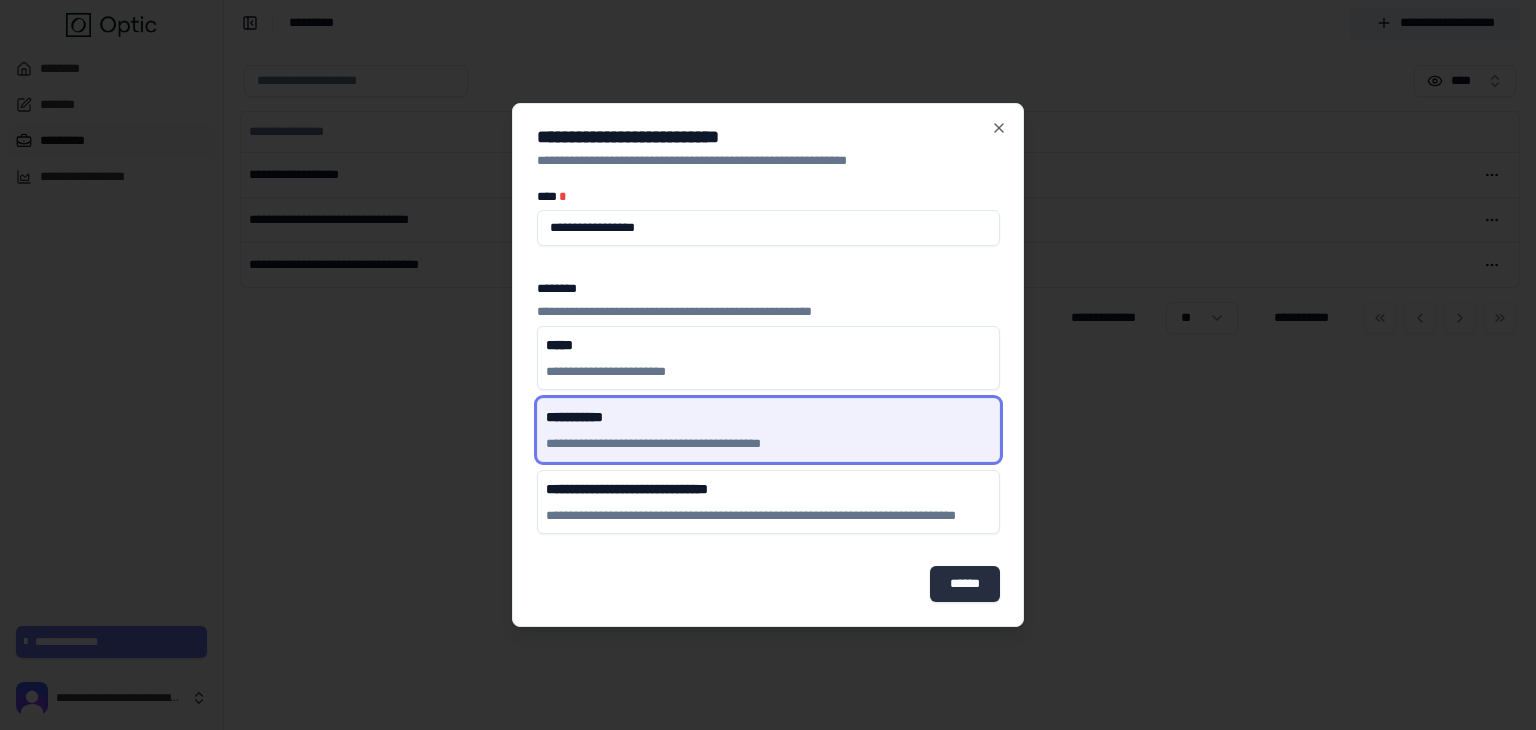 click on "******" at bounding box center [965, 584] 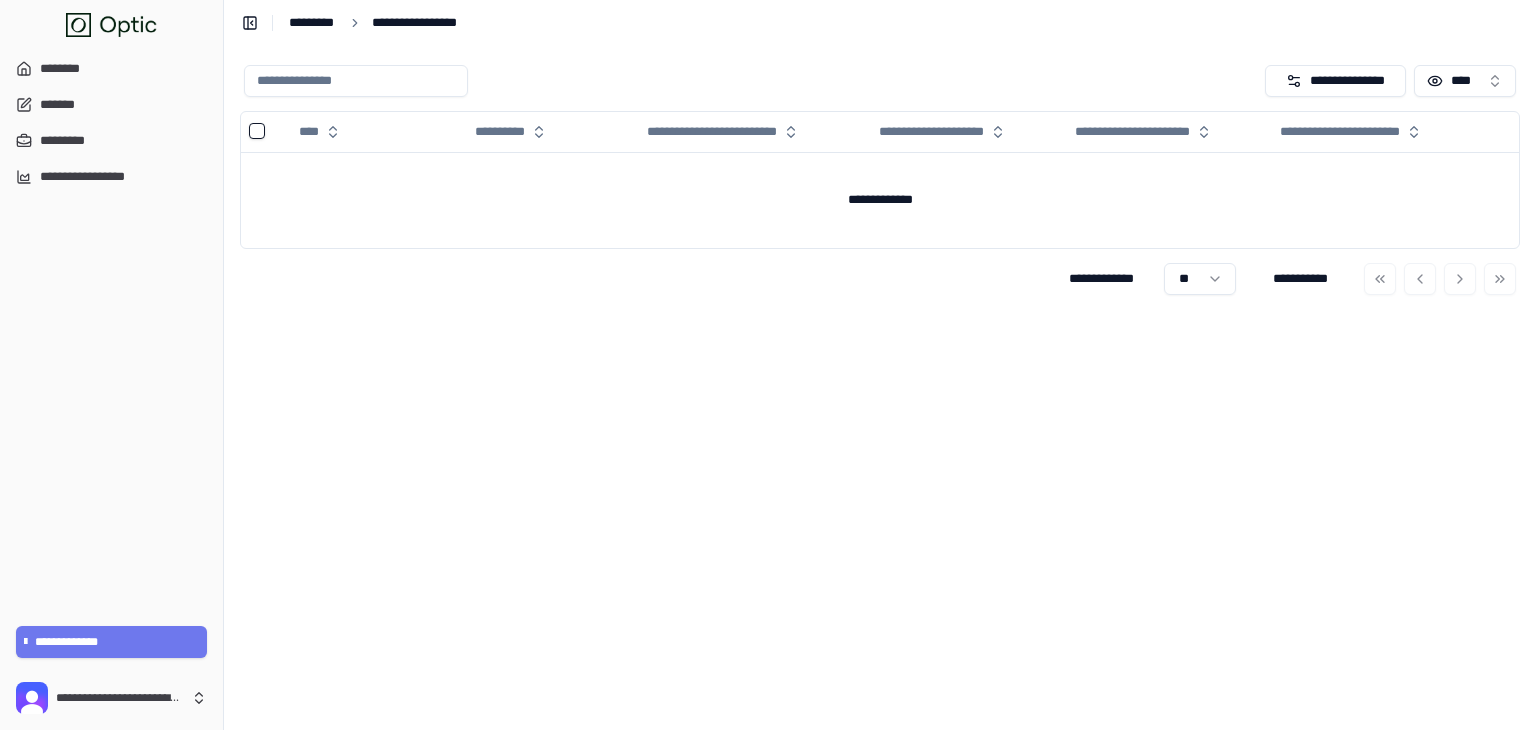 click on "*********" at bounding box center (313, 23) 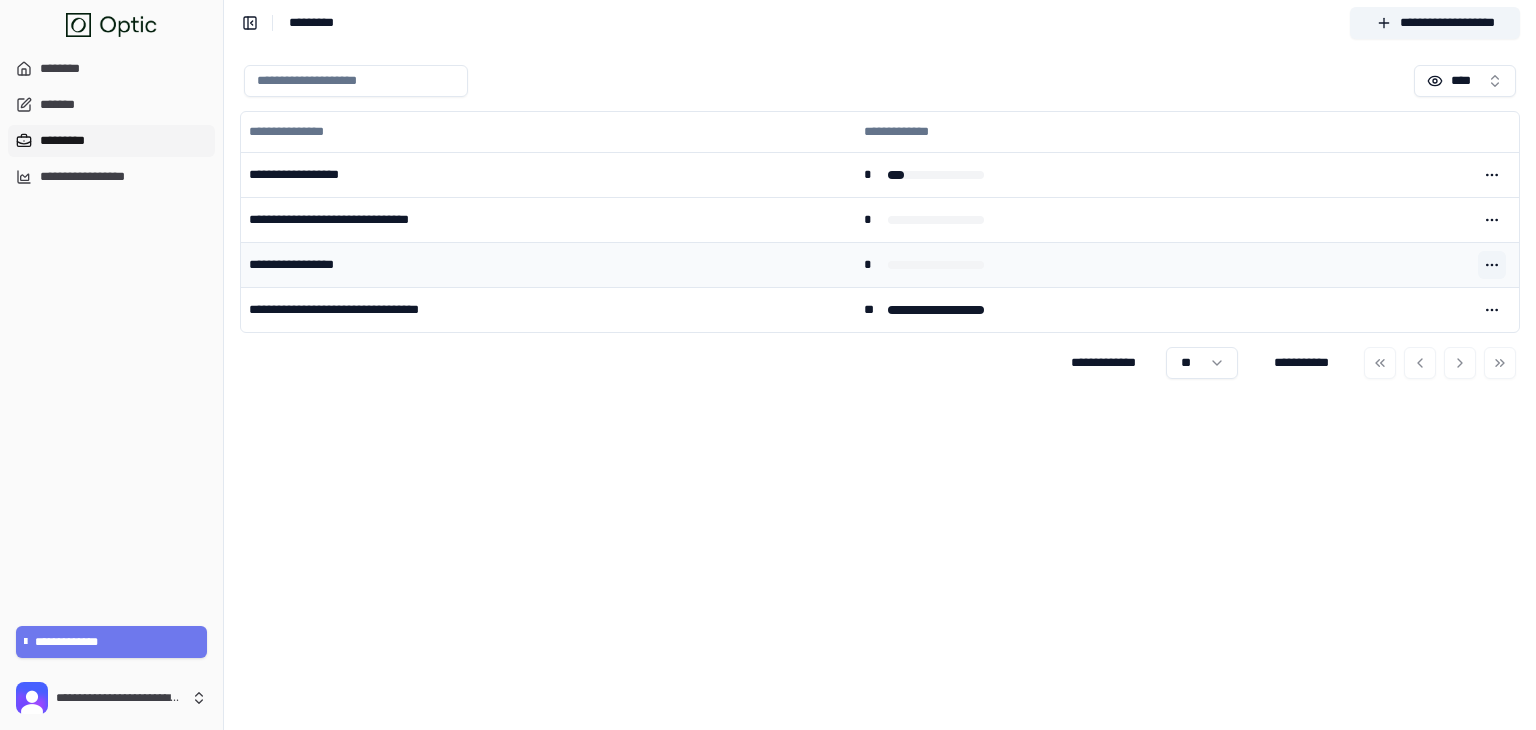 click at bounding box center (1492, 265) 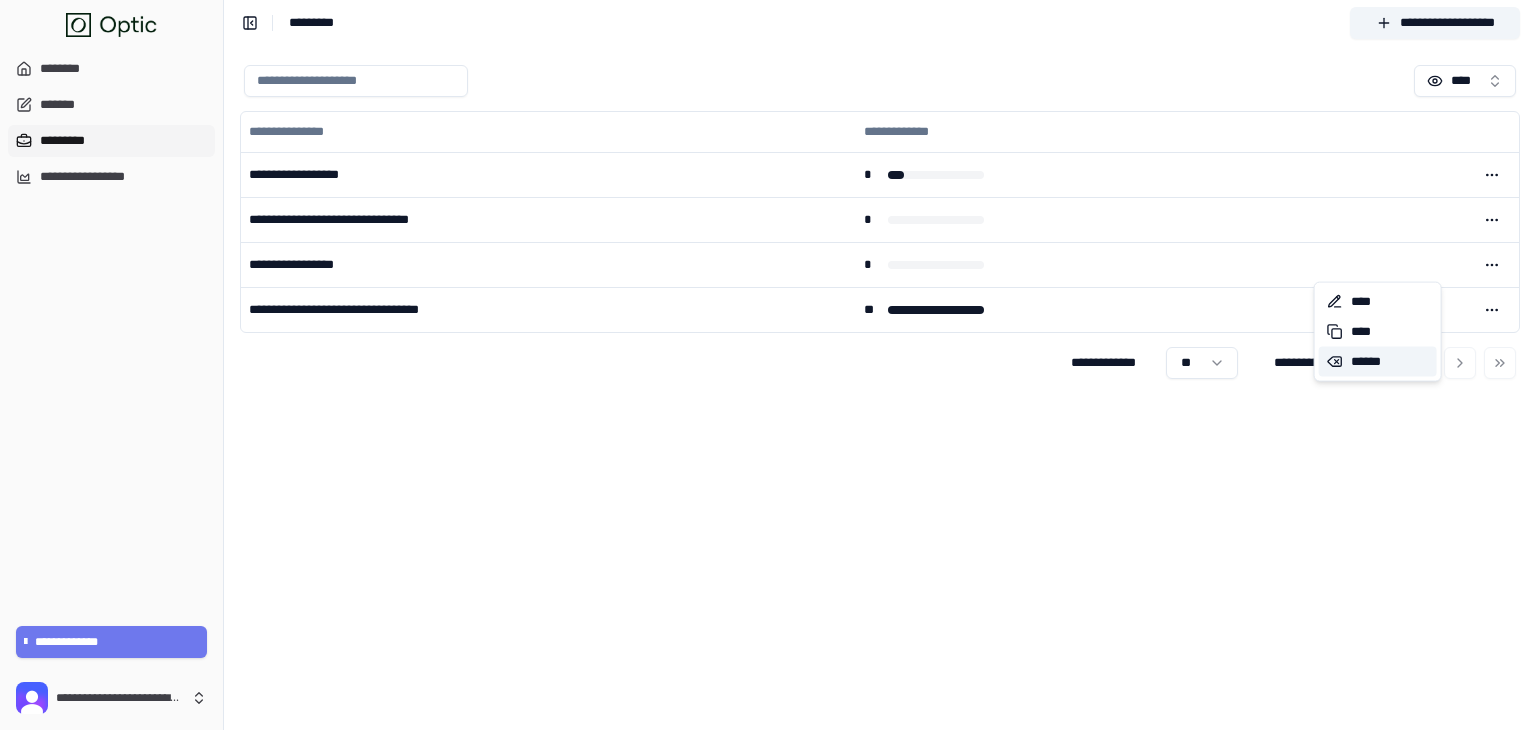 click on "******" at bounding box center [1378, 362] 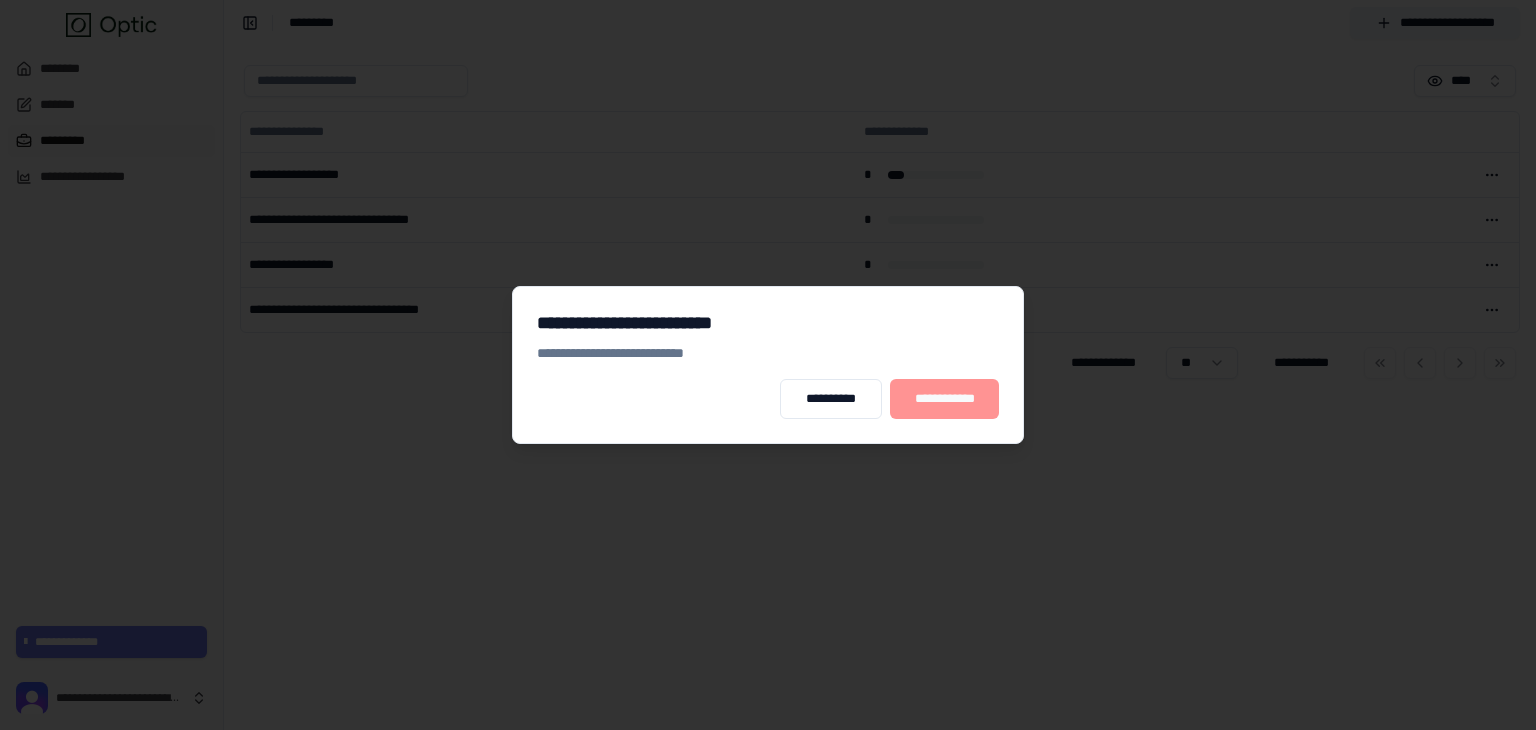 click on "**********" at bounding box center (944, 399) 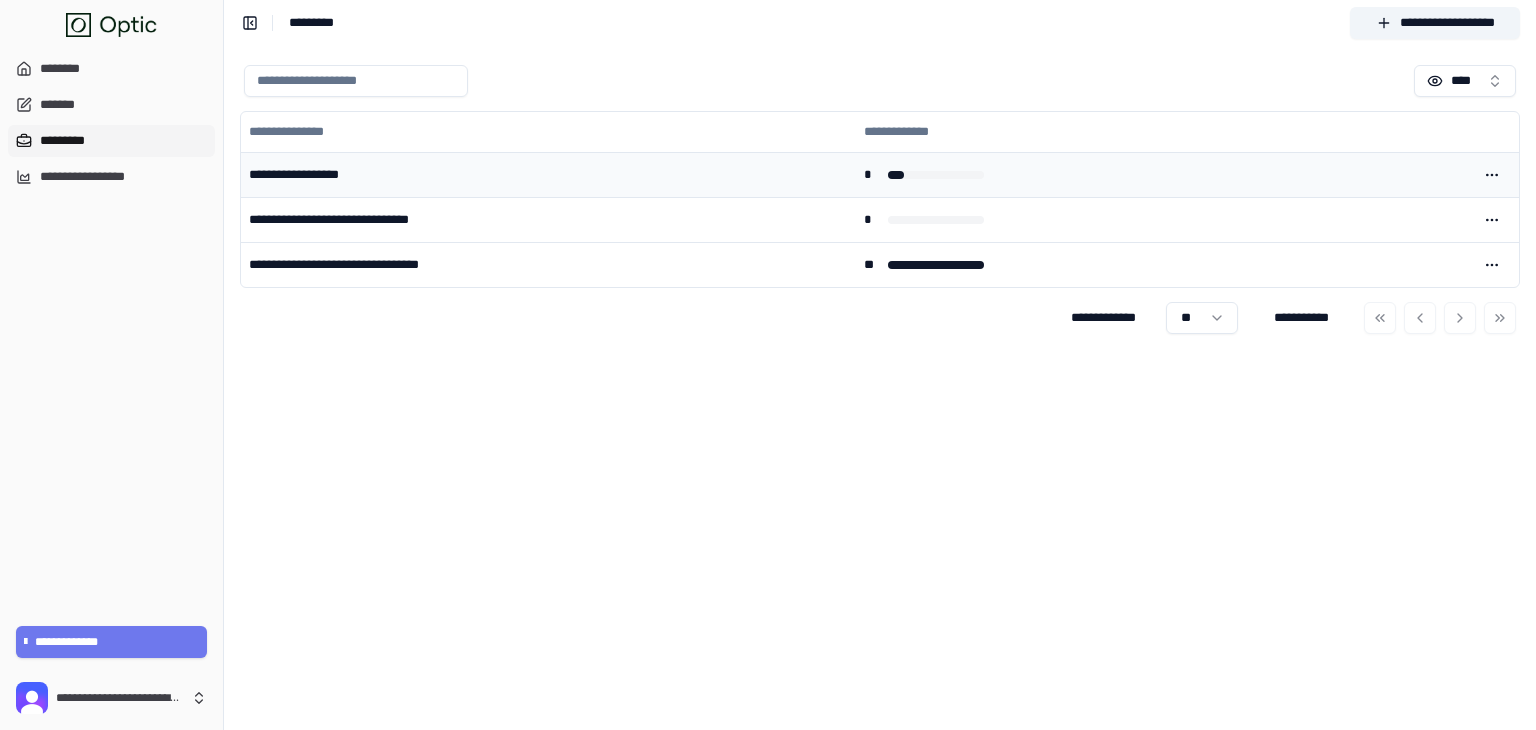 click on "**********" at bounding box center [548, 174] 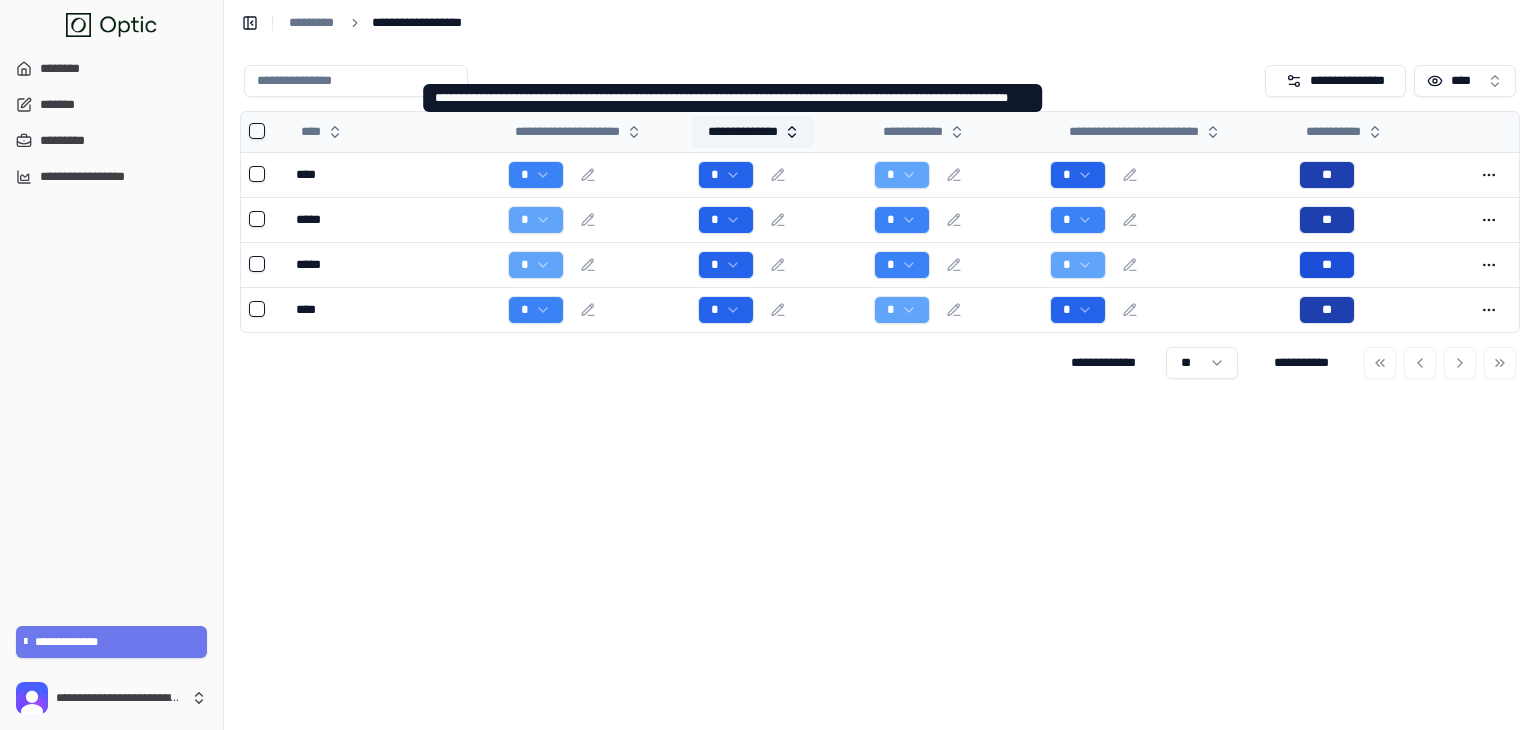 click on "**********" at bounding box center [753, 132] 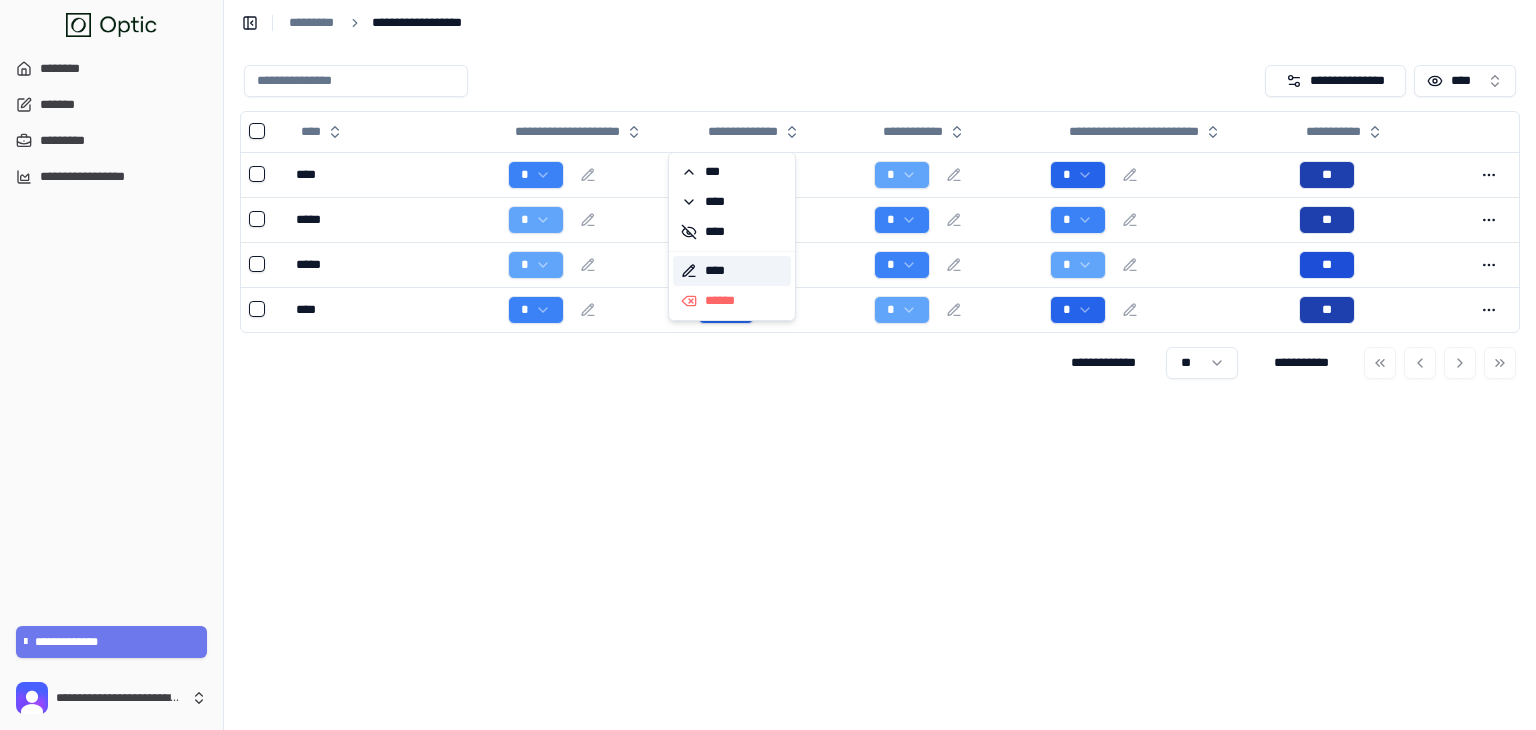 click on "****" at bounding box center (732, 271) 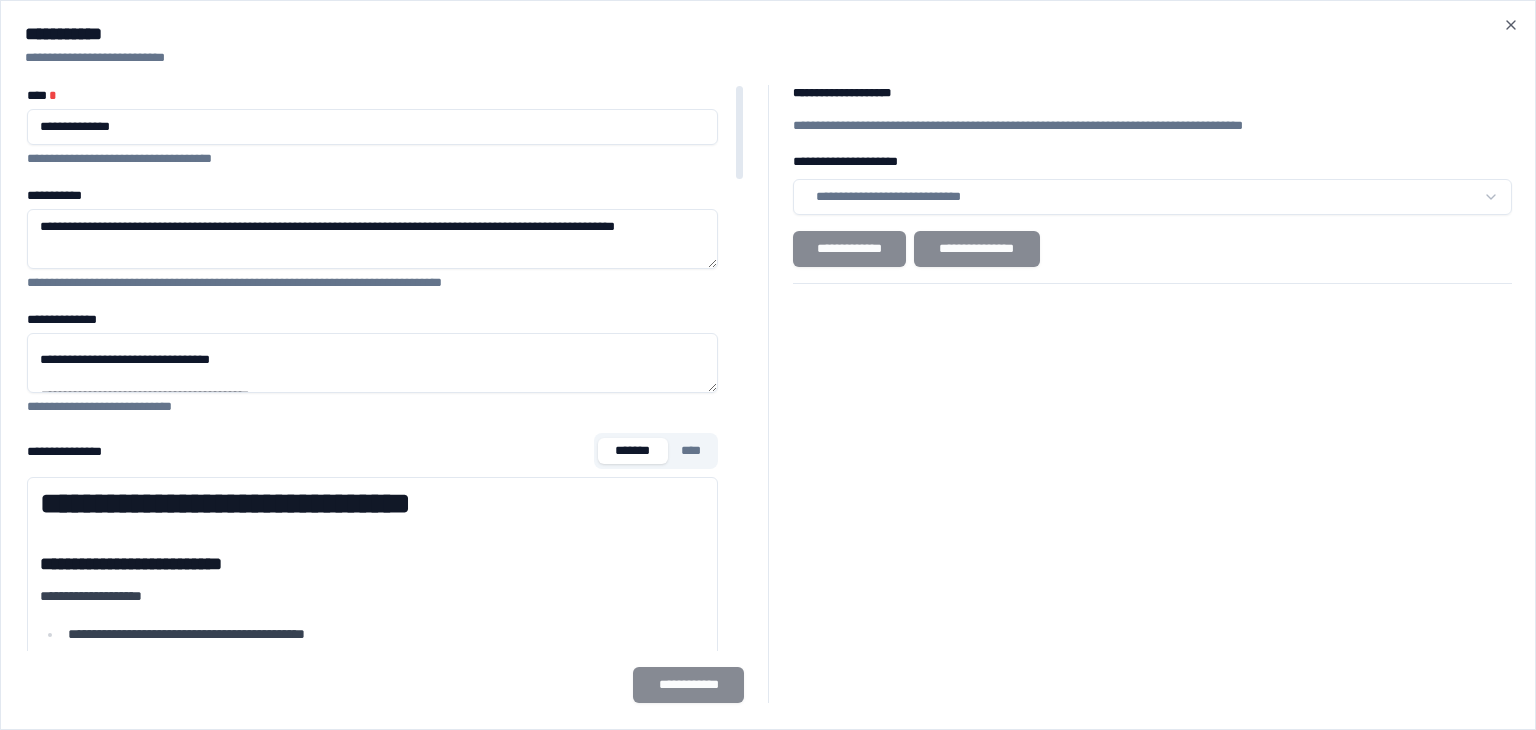 scroll, scrollTop: 65, scrollLeft: 0, axis: vertical 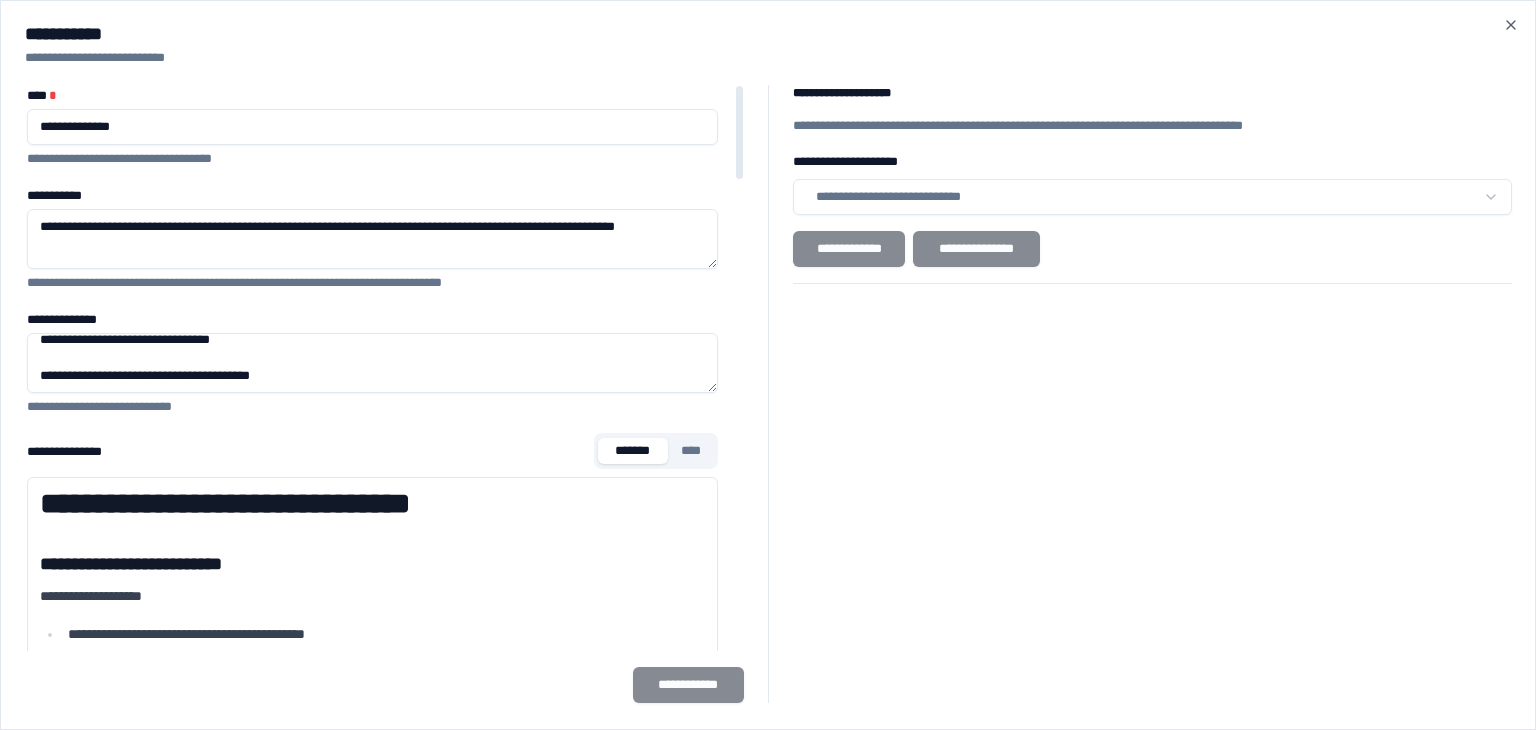 click on "[CREDIT_CARD]" at bounding box center (372, 239) 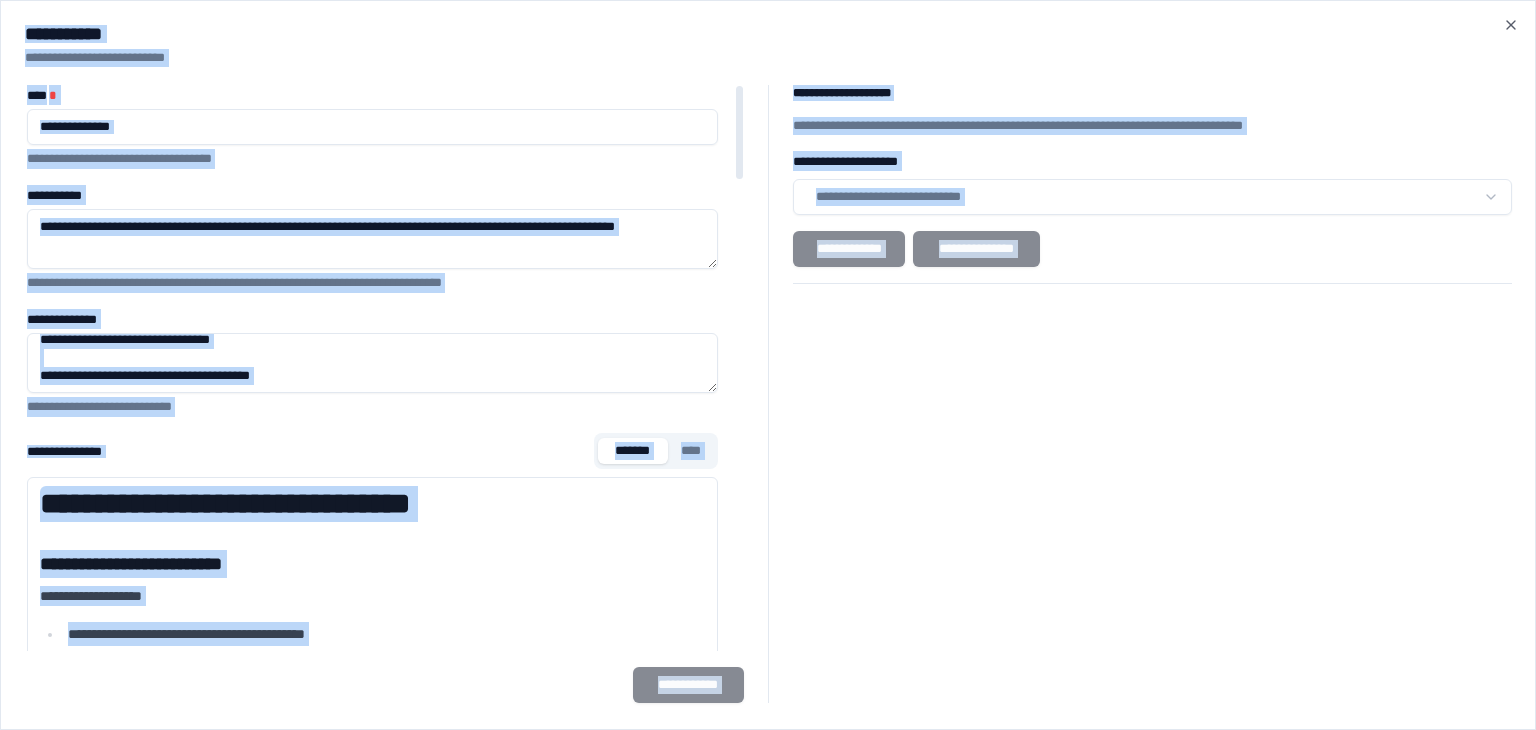 click on "[CREDIT_CARD]" at bounding box center [372, 239] 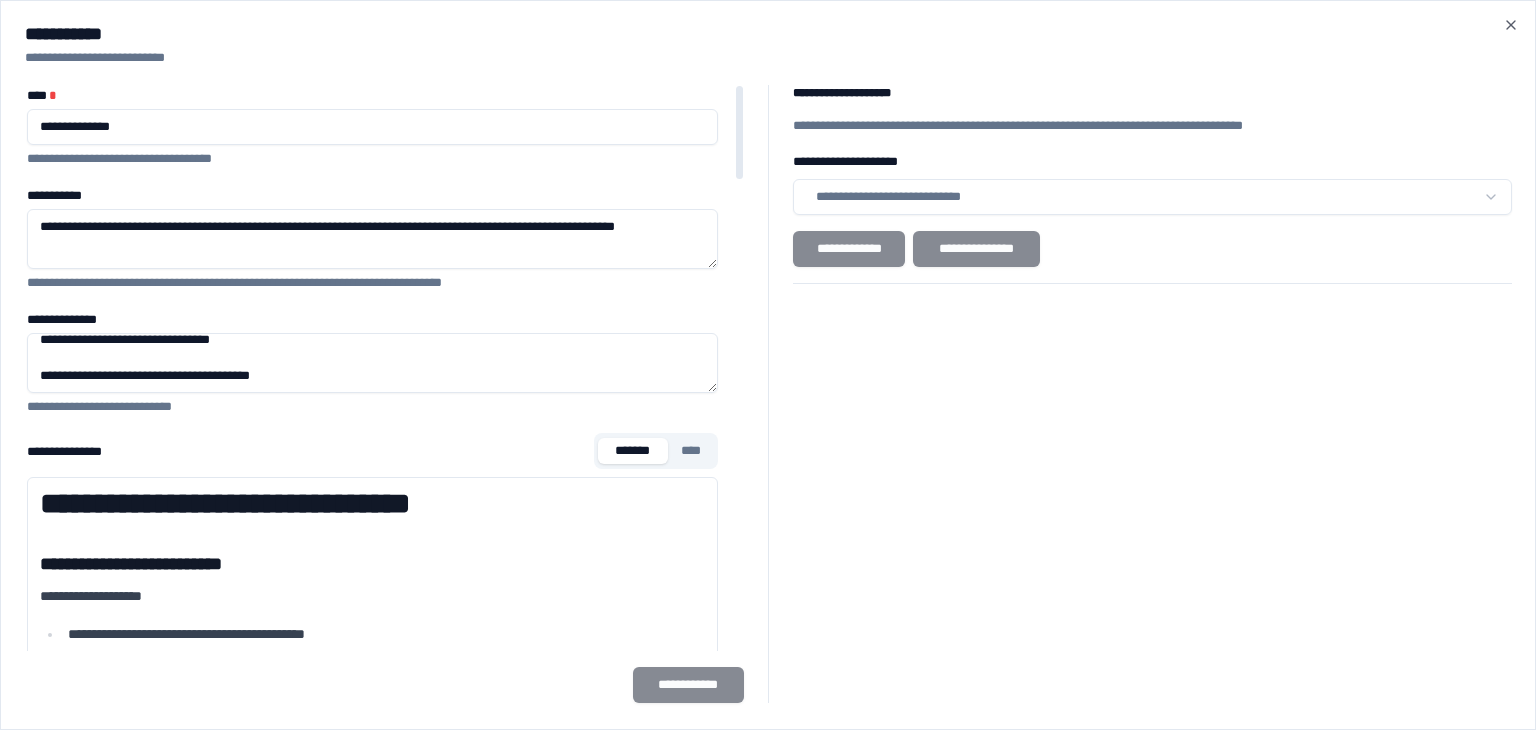 drag, startPoint x: 38, startPoint y: 229, endPoint x: 703, endPoint y: 252, distance: 665.39764 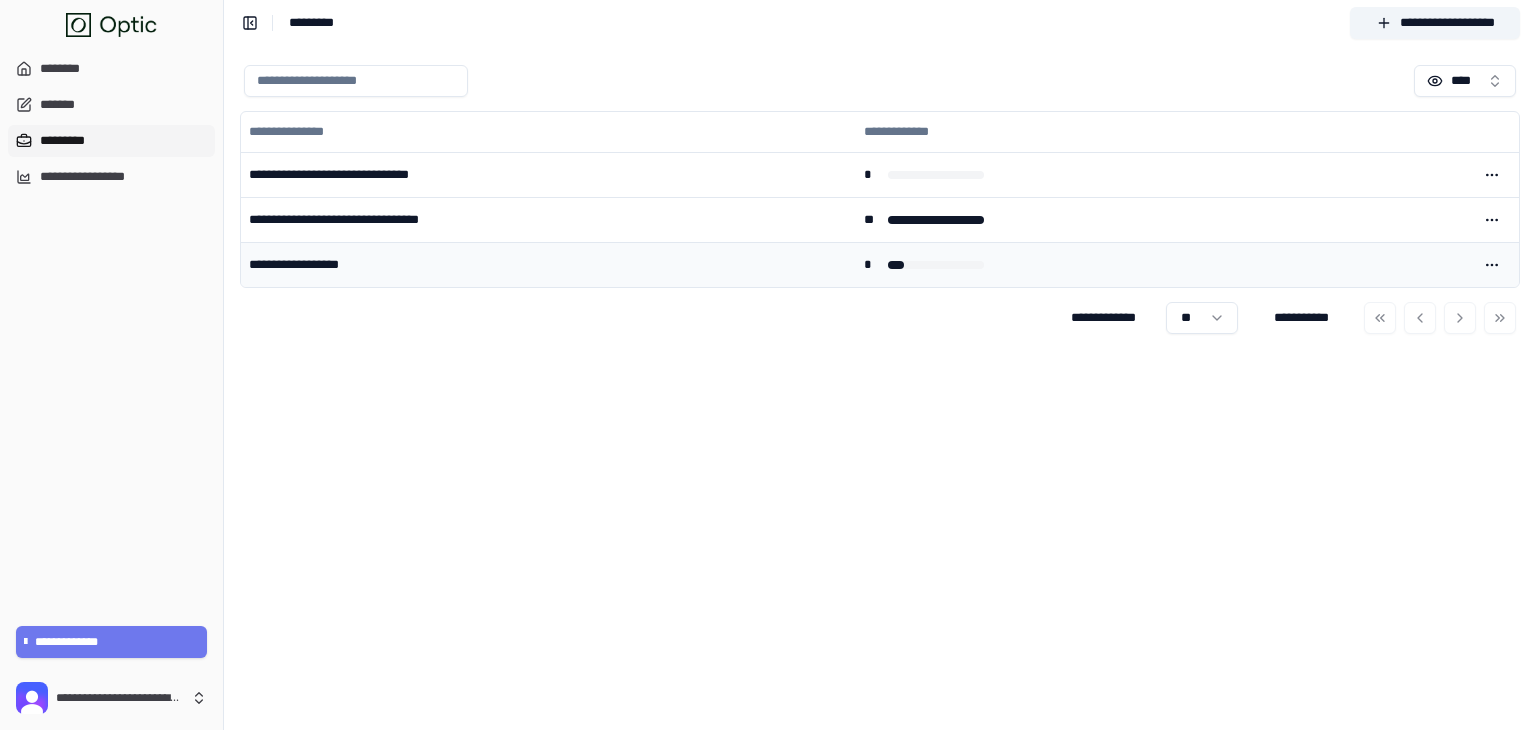drag, startPoint x: 343, startPoint y: 254, endPoint x: 501, endPoint y: 281, distance: 160.29036 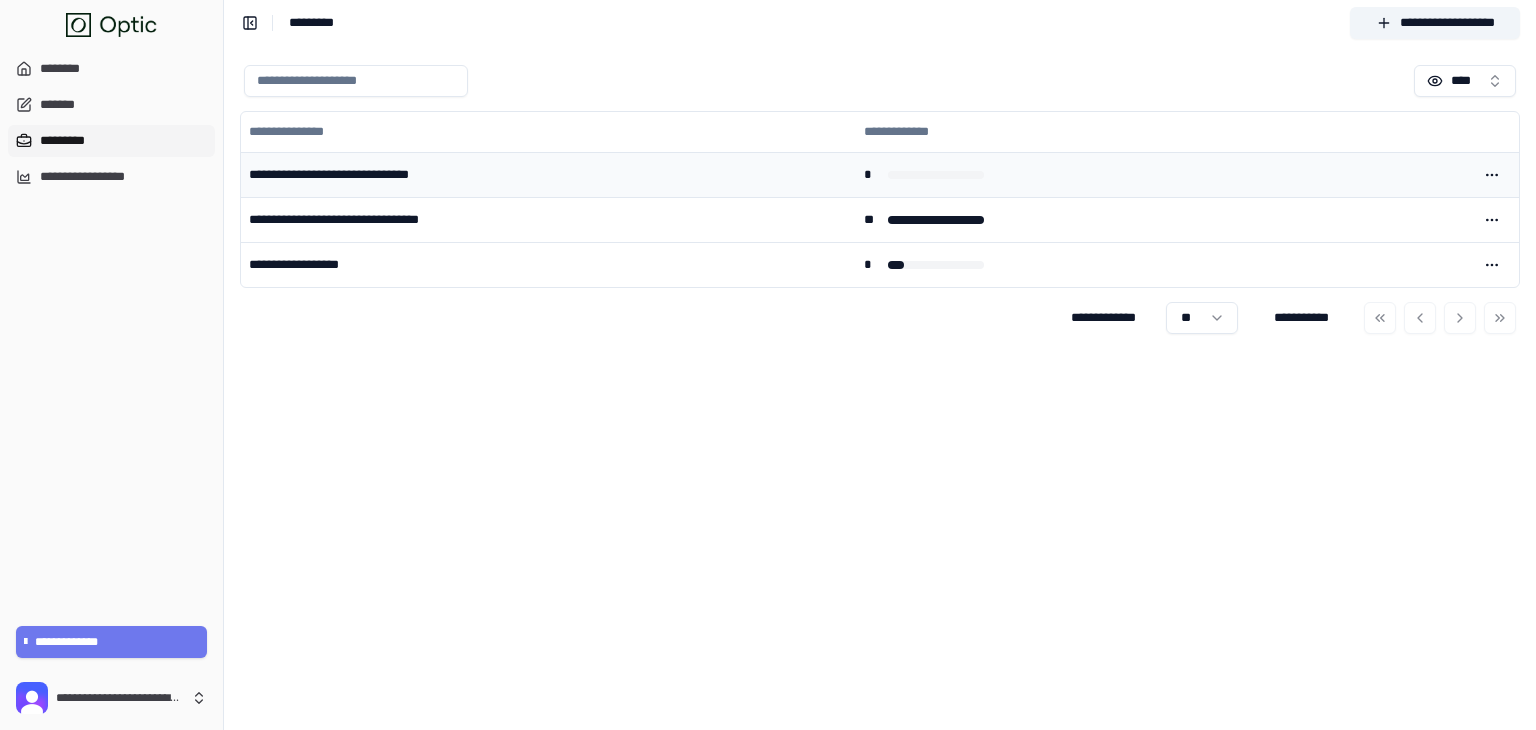click on "**********" at bounding box center [548, 174] 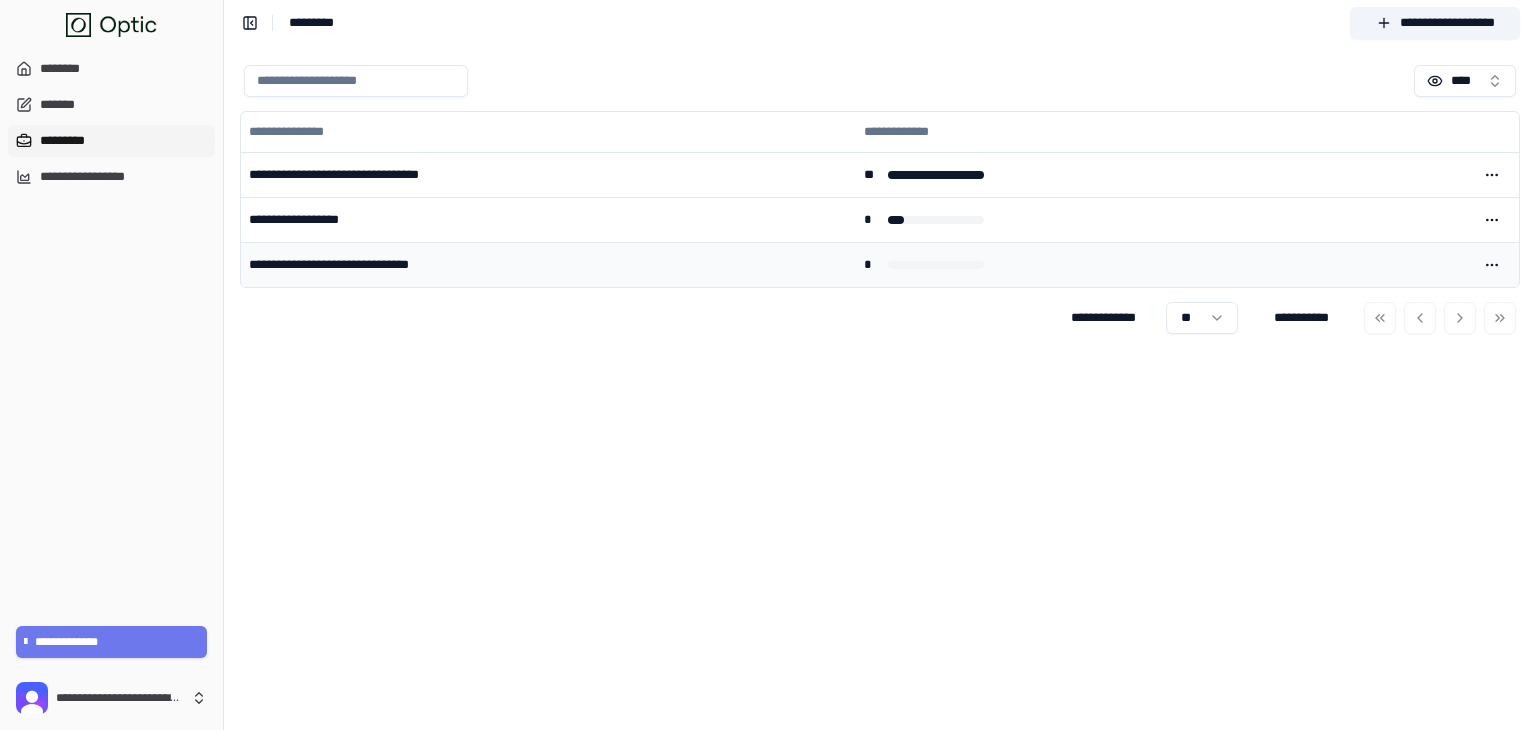click on "**********" at bounding box center [548, 264] 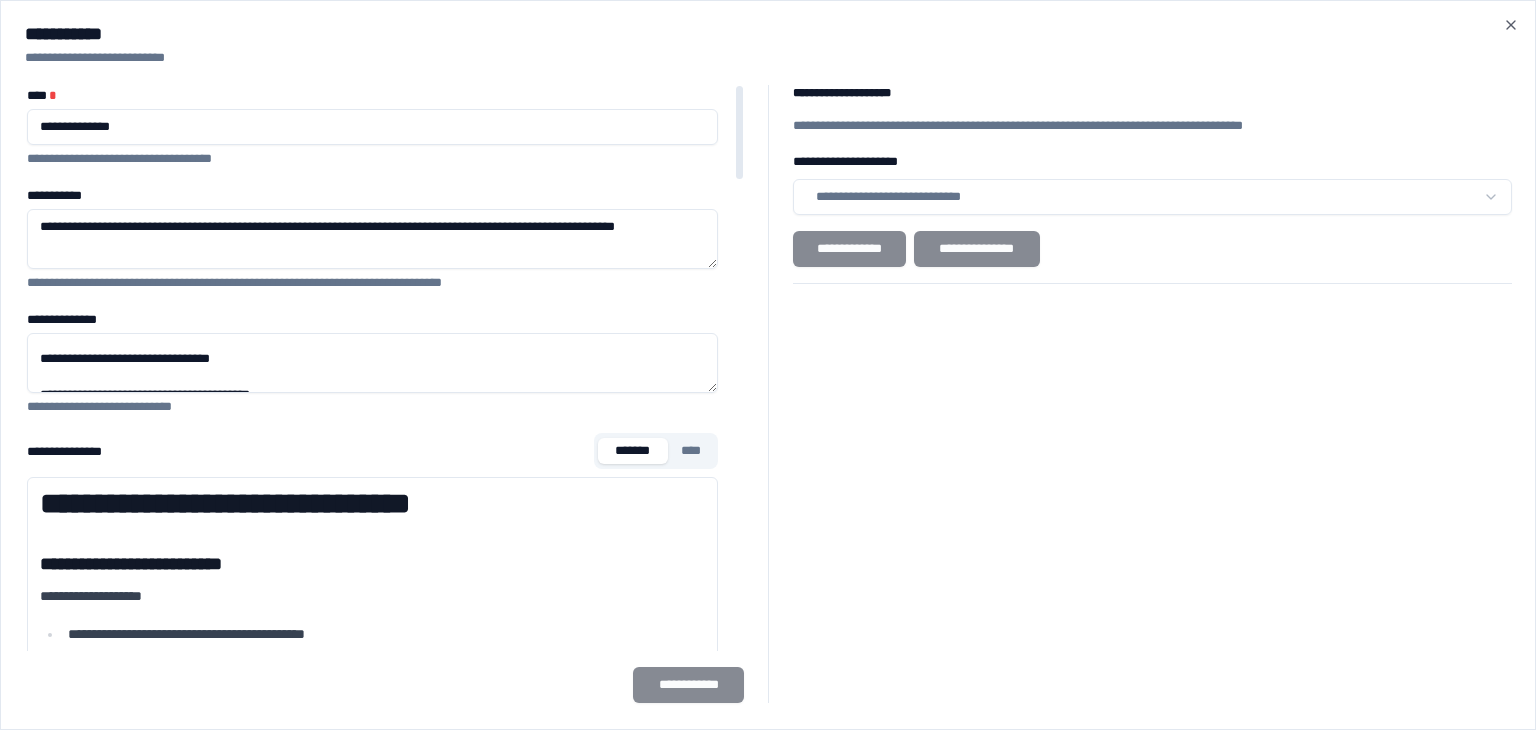 scroll, scrollTop: 65, scrollLeft: 0, axis: vertical 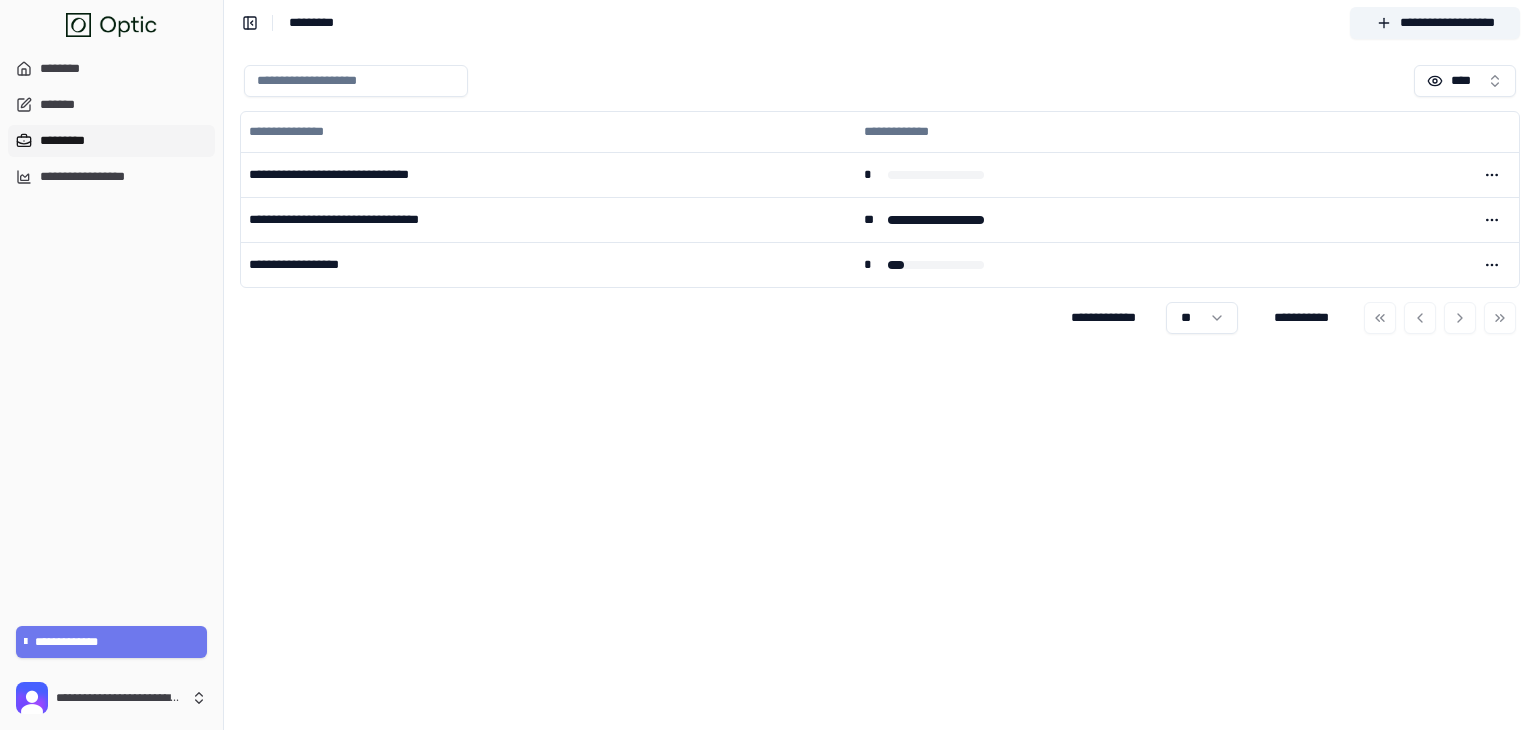 drag, startPoint x: 408, startPoint y: 181, endPoint x: 325, endPoint y: 337, distance: 176.70596 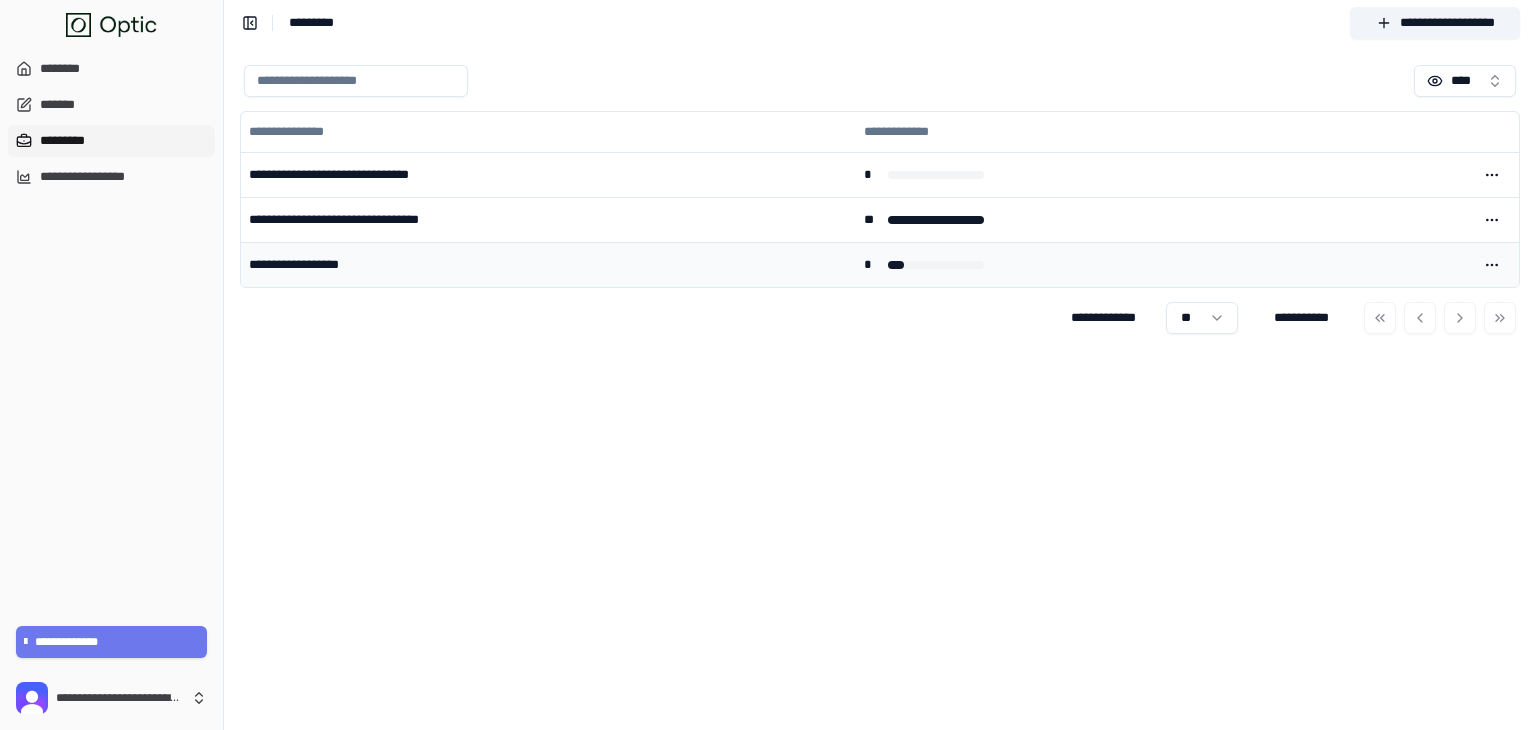 click on "**********" at bounding box center [548, 264] 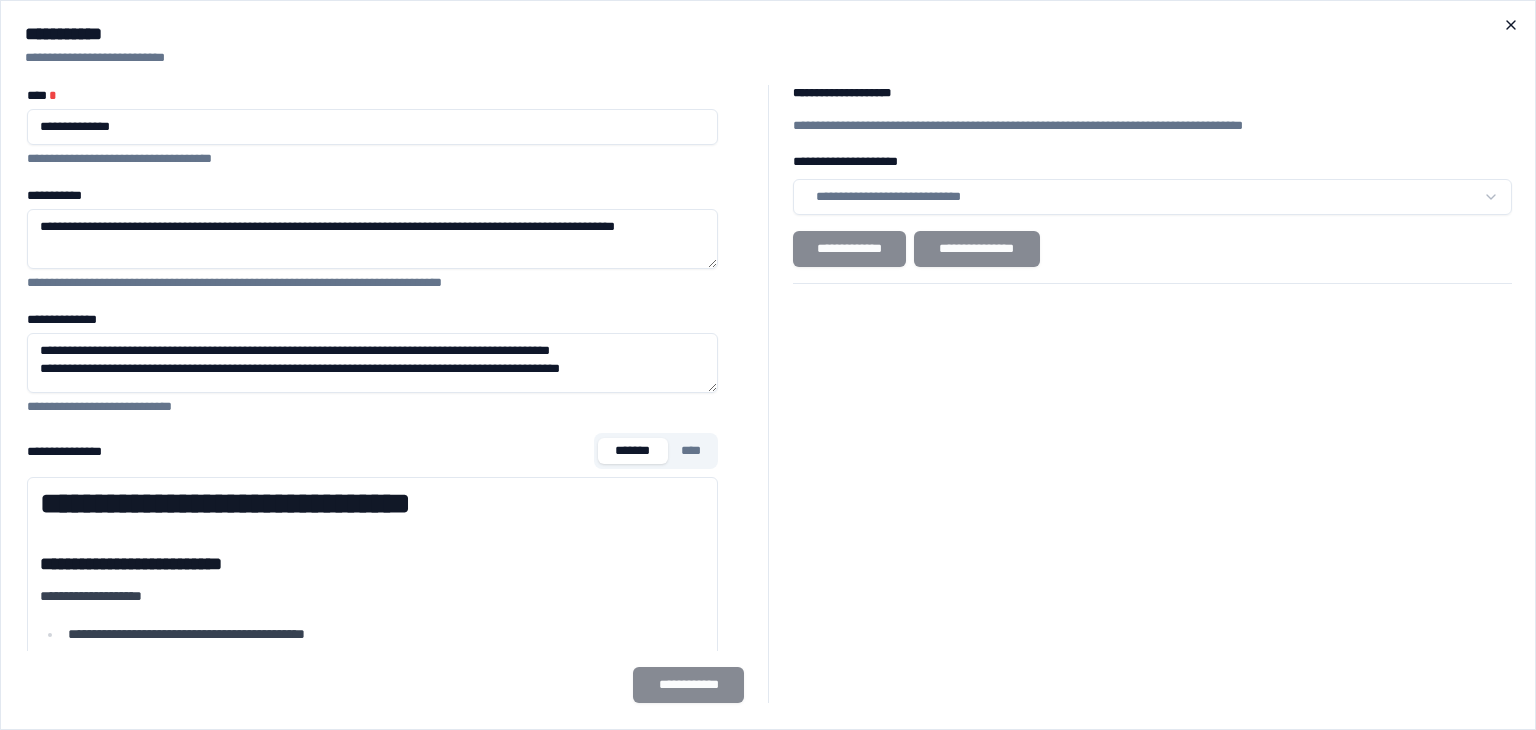 click 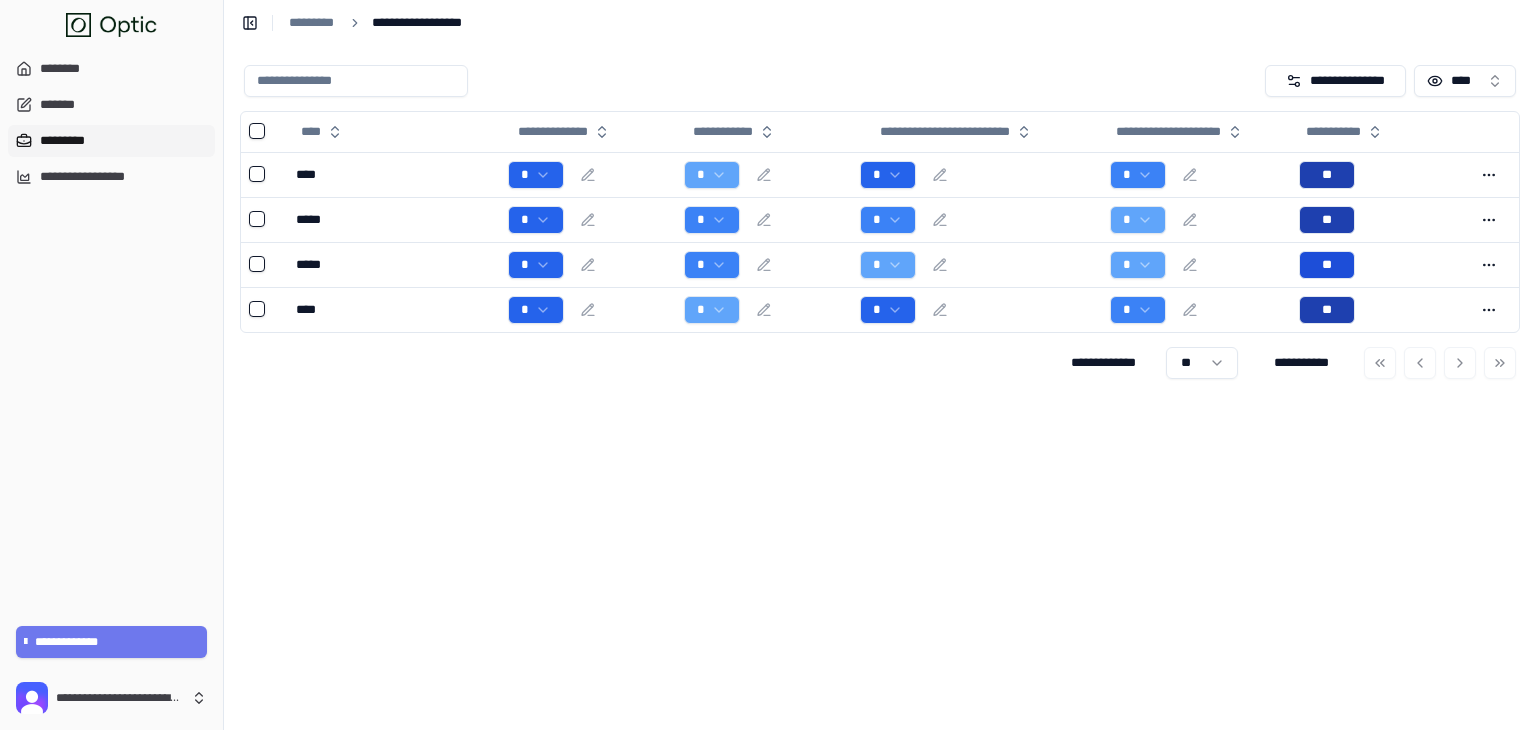 click on "*********" at bounding box center (111, 141) 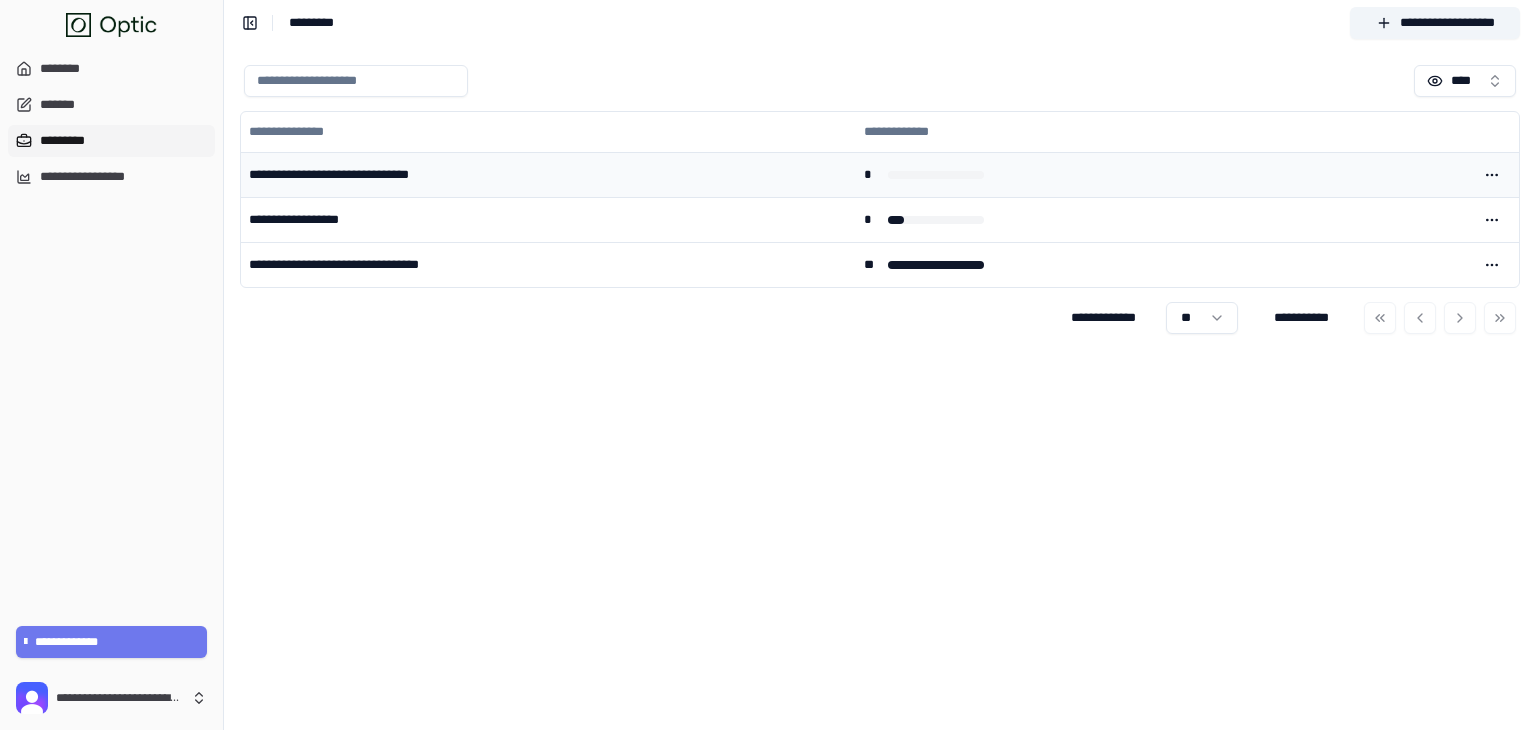 click on "**********" at bounding box center (548, 174) 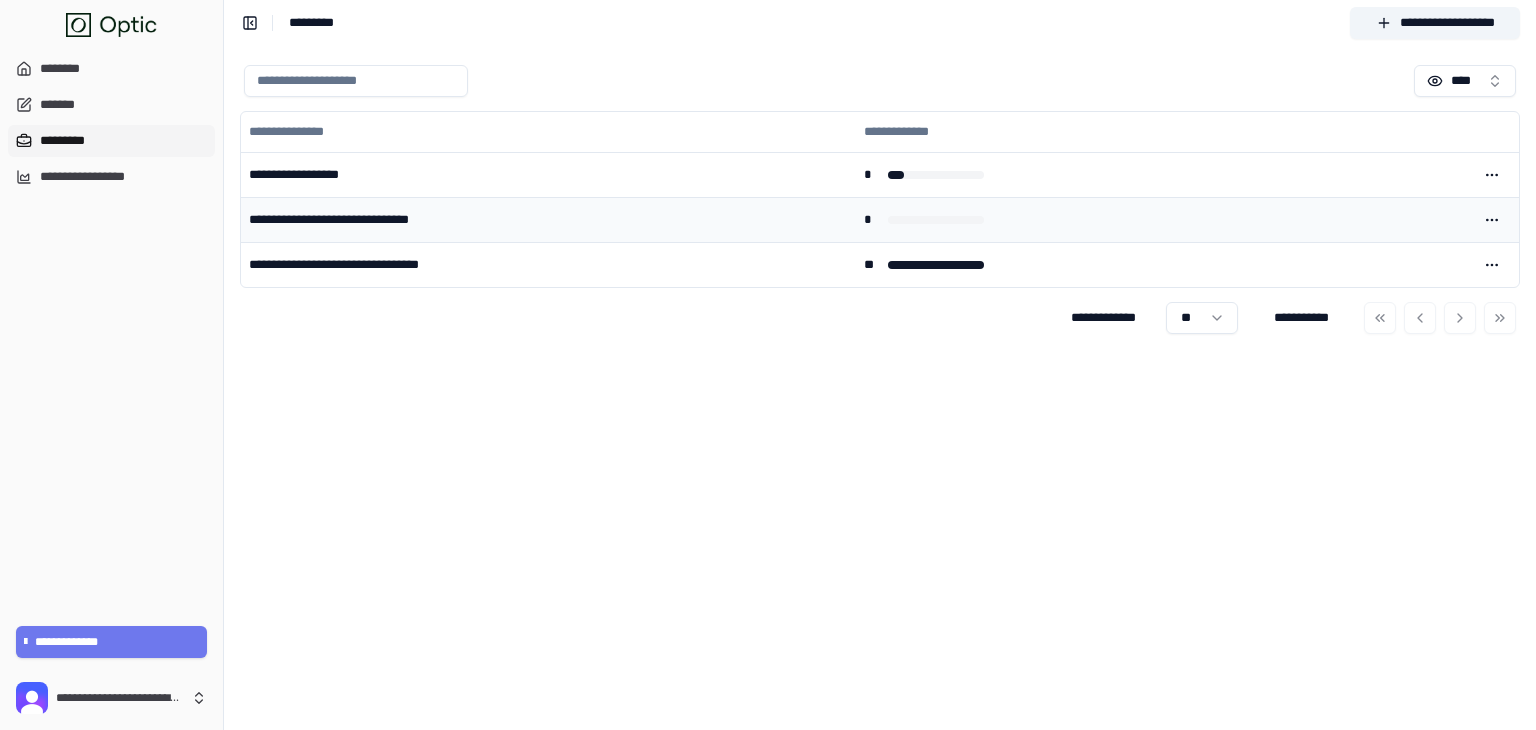 click at bounding box center (1492, 175) 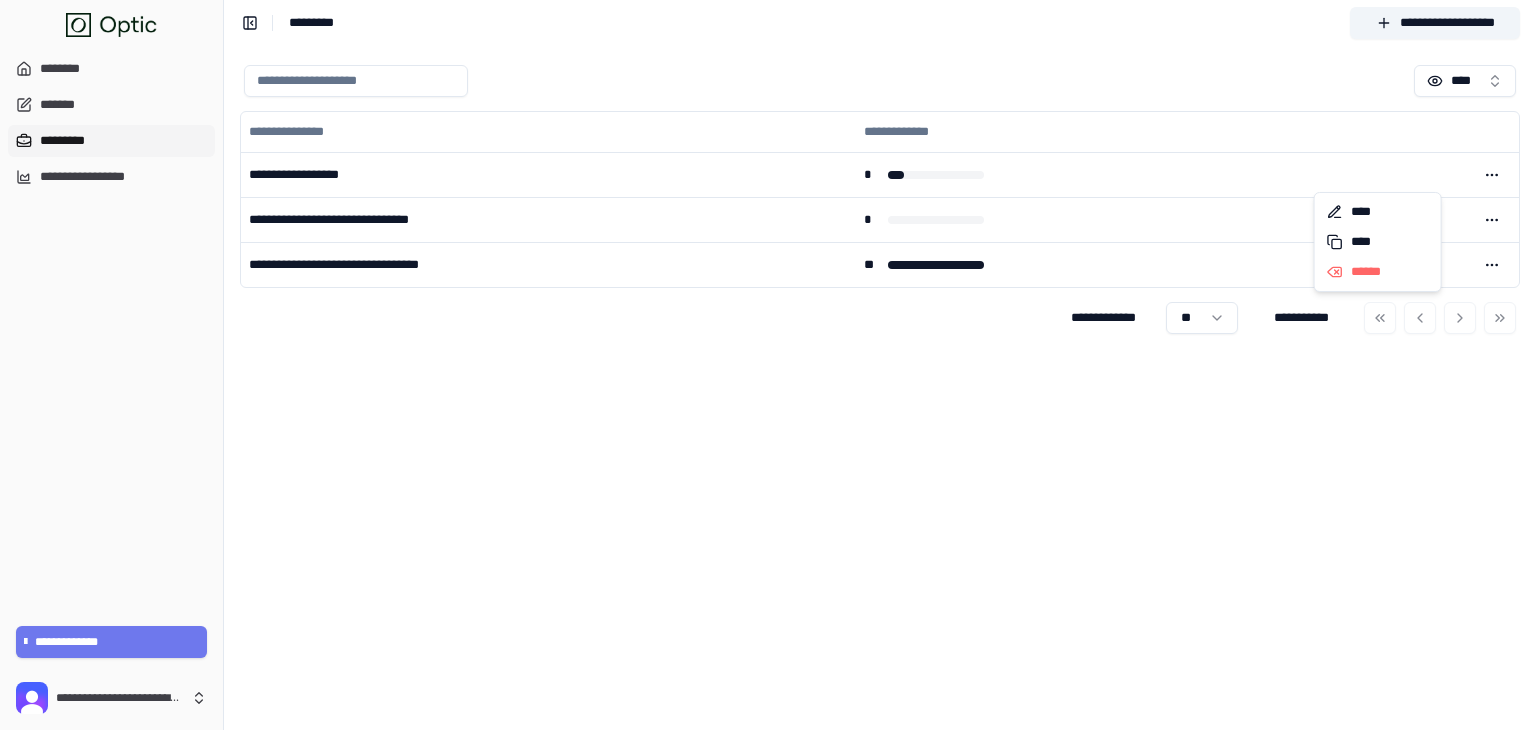 click on "[FIRST] [LAST] [PHONE] [EMAIL] [ADDRESS] [CITY] [STATE] [ZIP]" at bounding box center (880, 387) 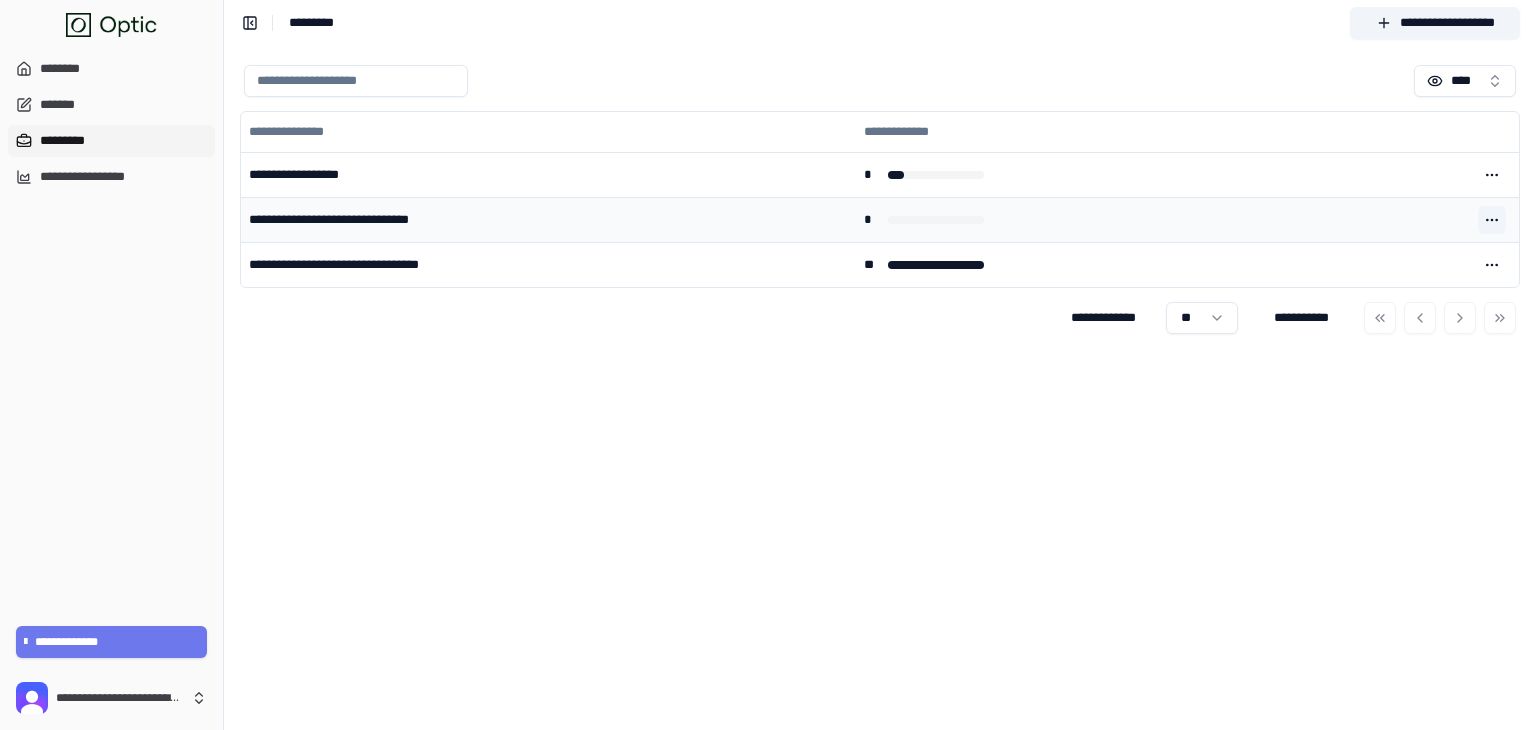 click at bounding box center (1492, 220) 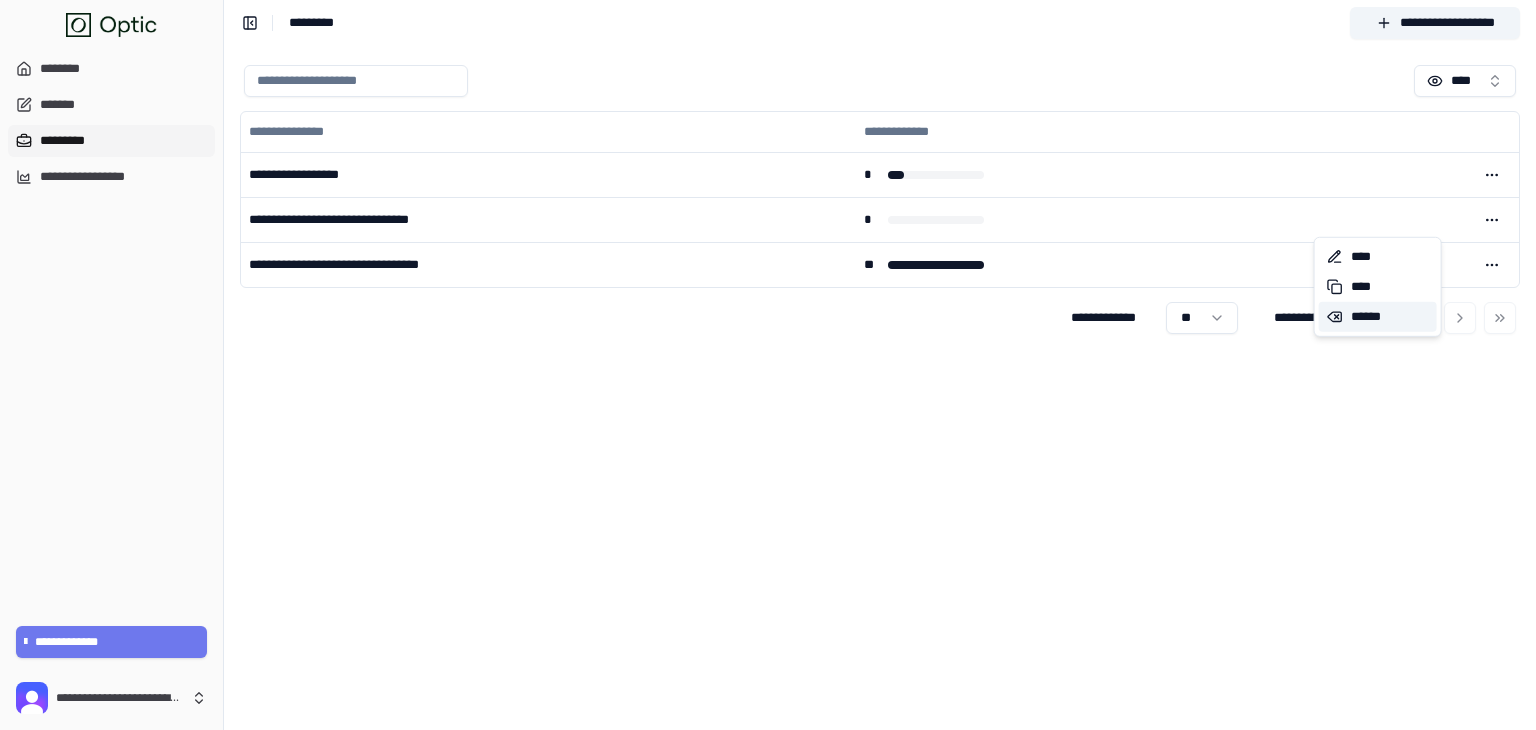 click on "******" at bounding box center [1378, 317] 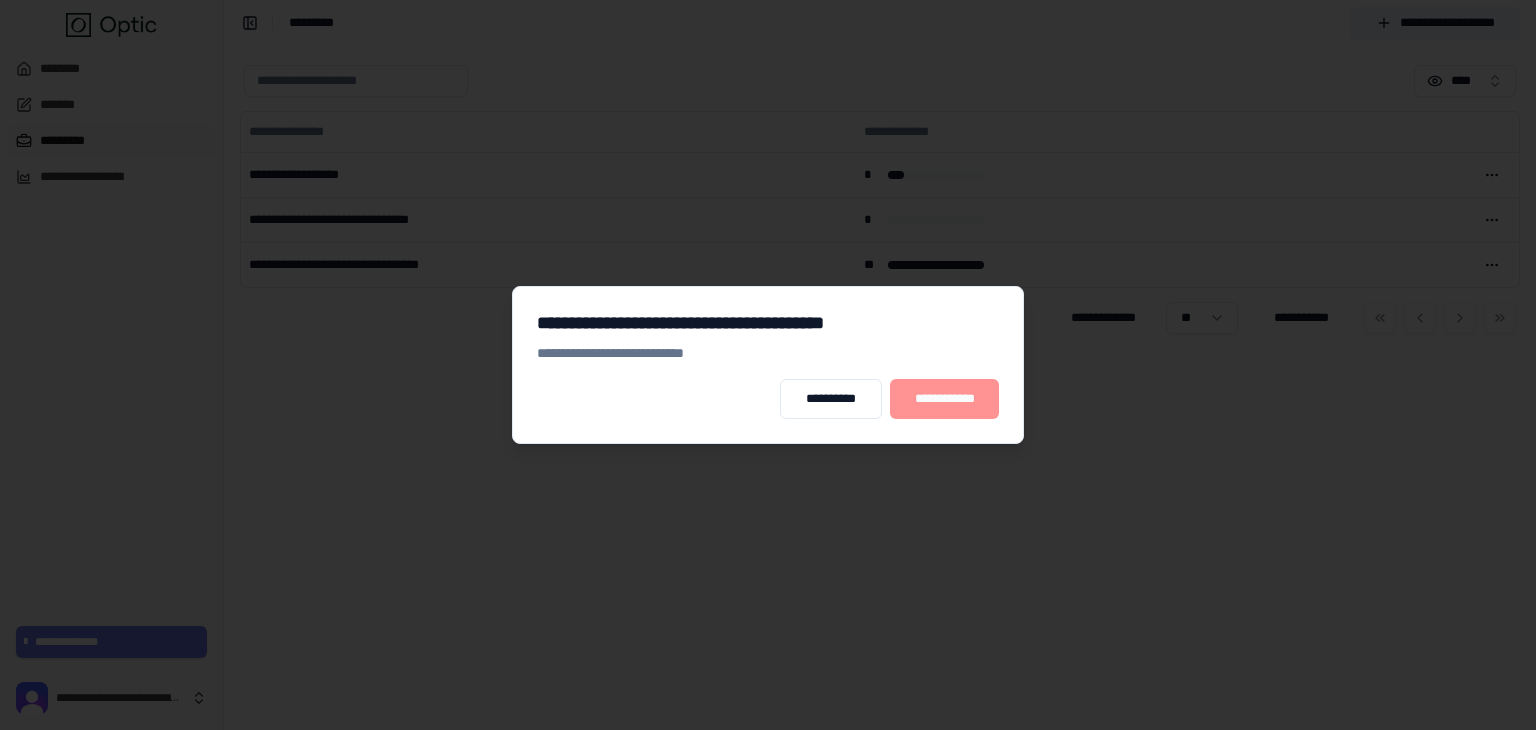 click on "**********" at bounding box center [944, 399] 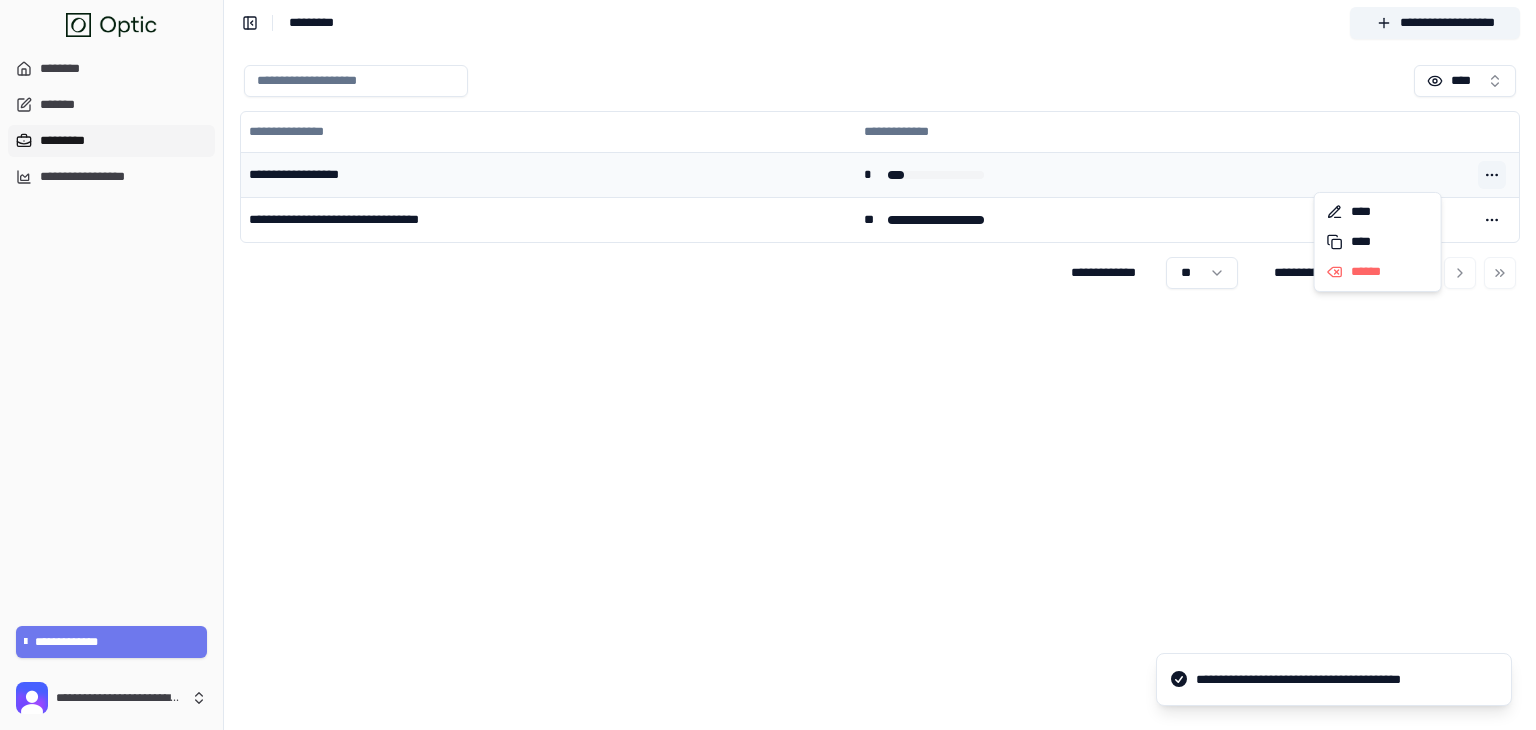 click at bounding box center (1492, 175) 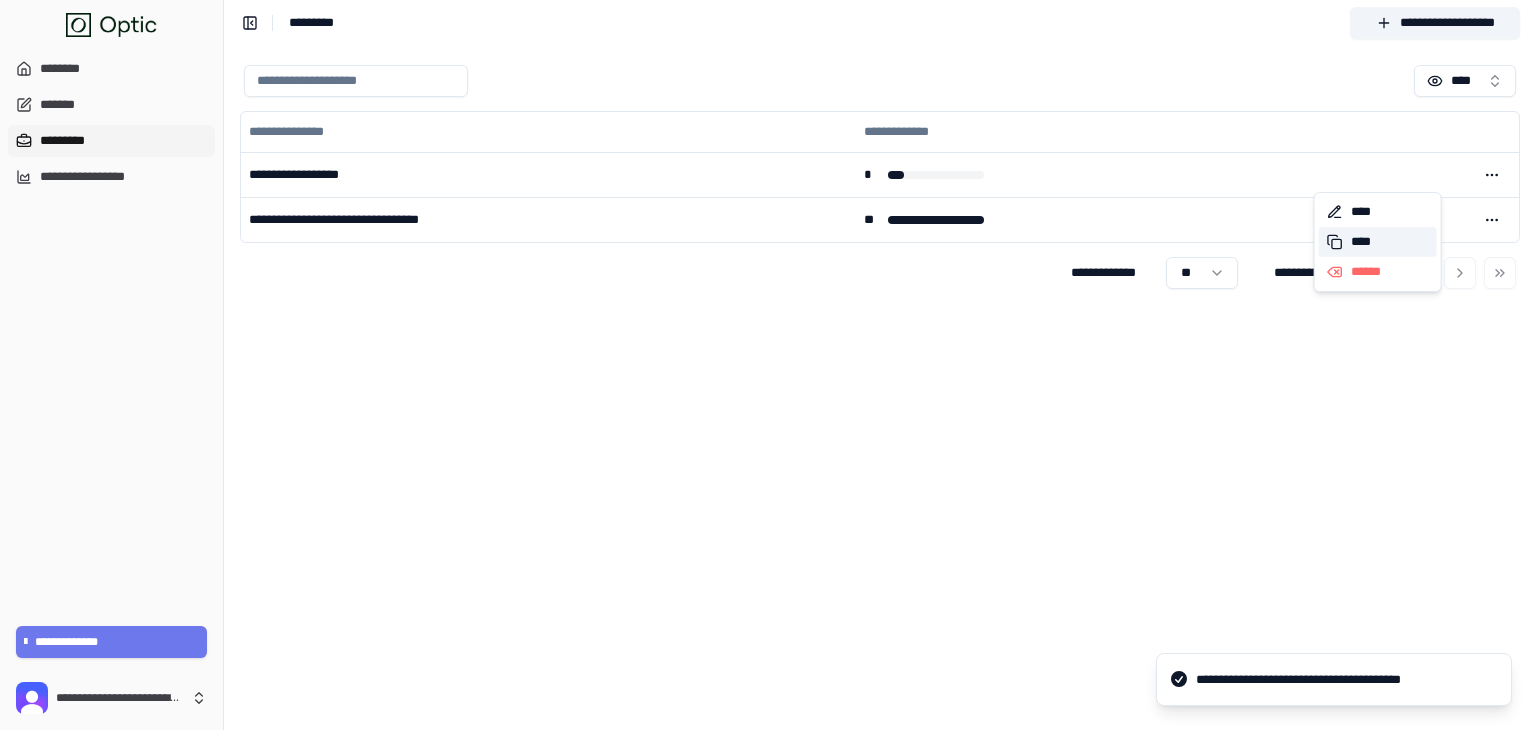 click on "****" at bounding box center (1378, 242) 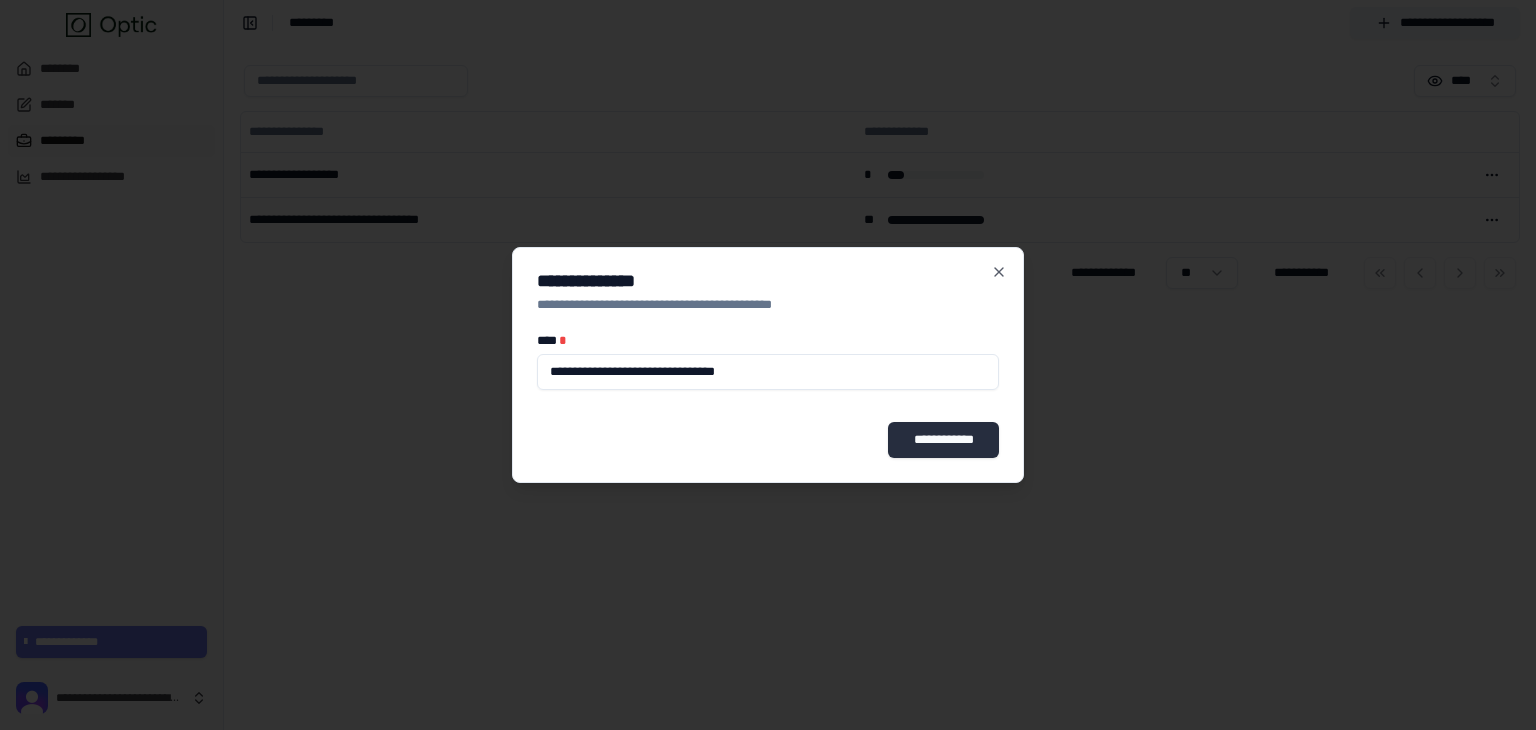 type on "**********" 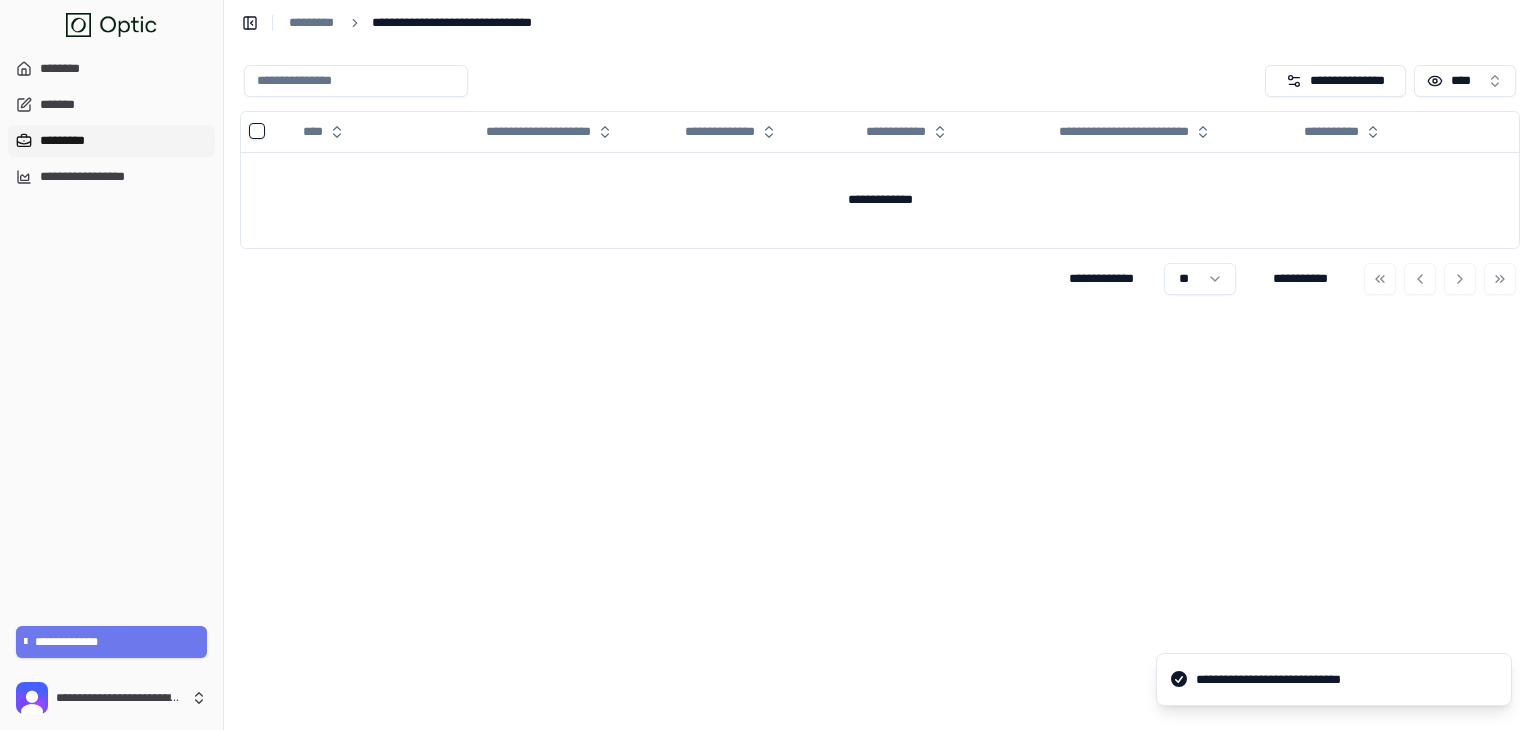 click on "*********" at bounding box center (111, 141) 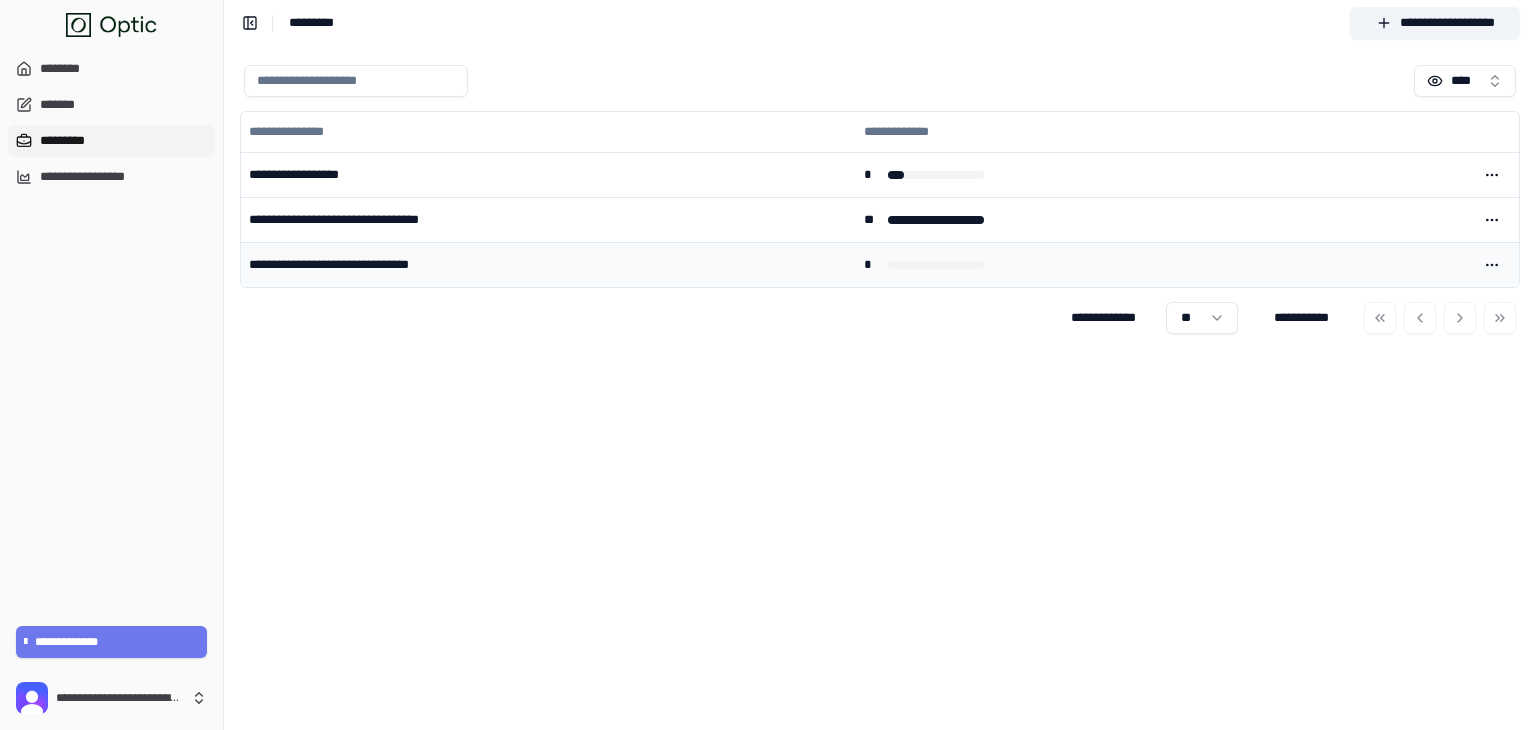 click on "**********" at bounding box center (548, 264) 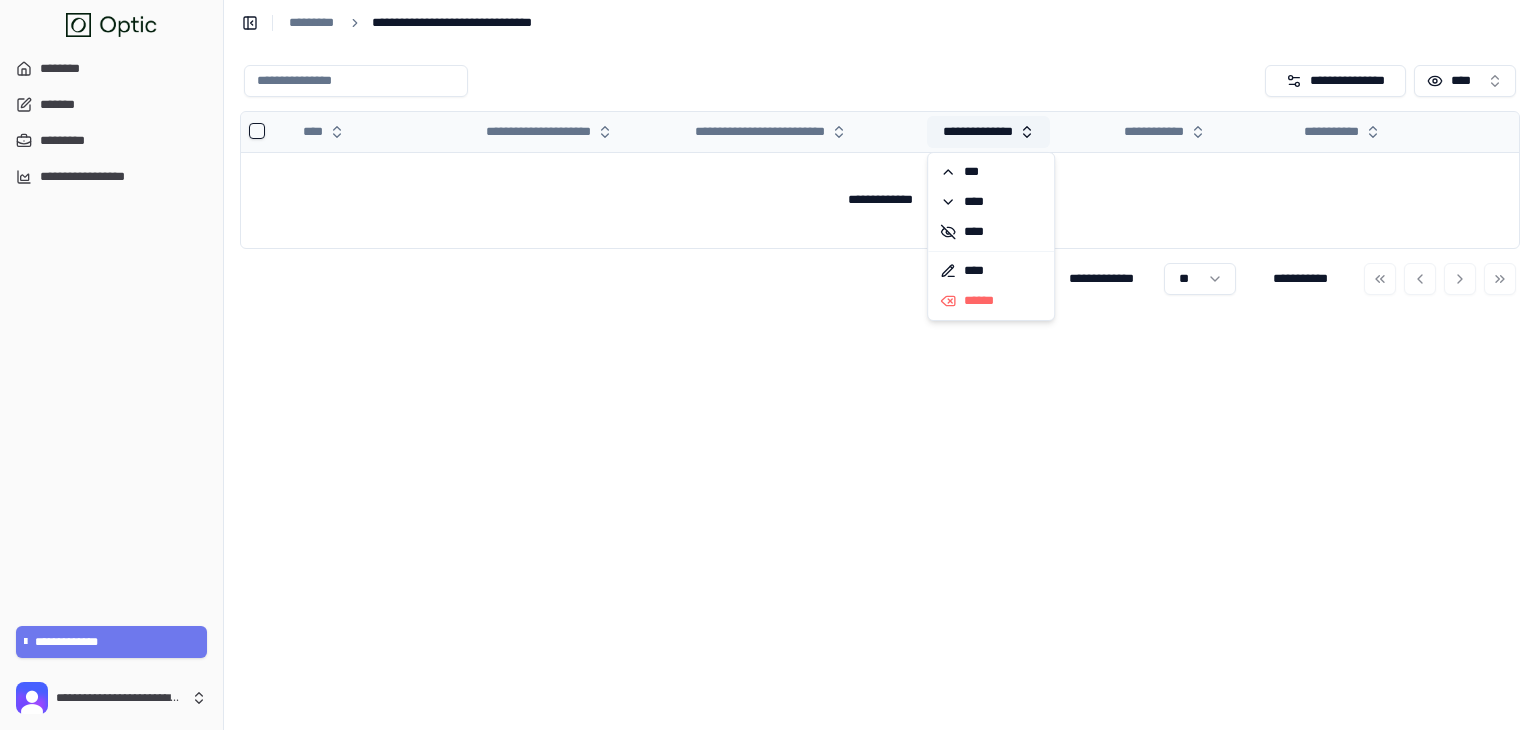 click on "[FIRST] [LAST] [ADDRESS] [CITY] [STATE] [ZIP]" at bounding box center [880, 132] 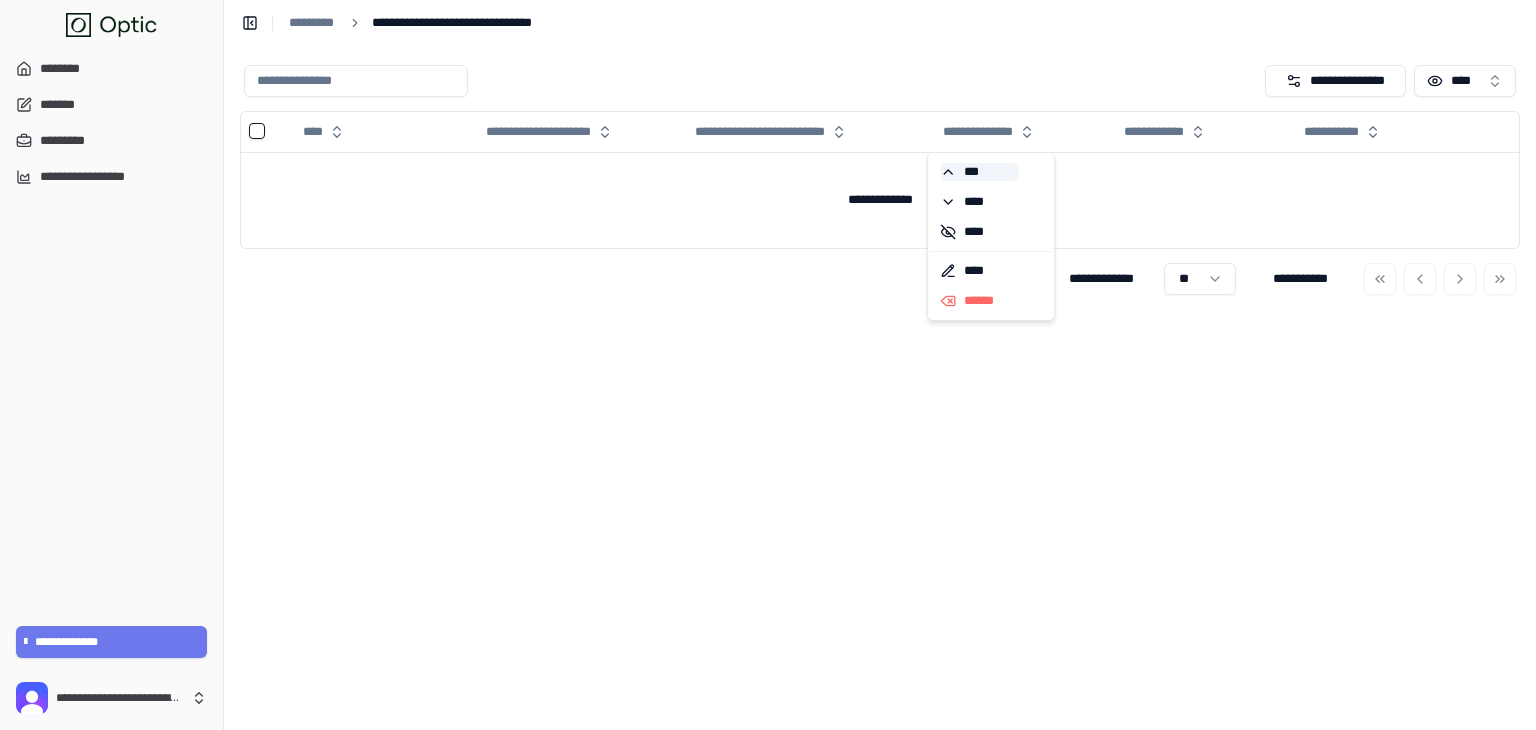 click on "***" at bounding box center (979, 172) 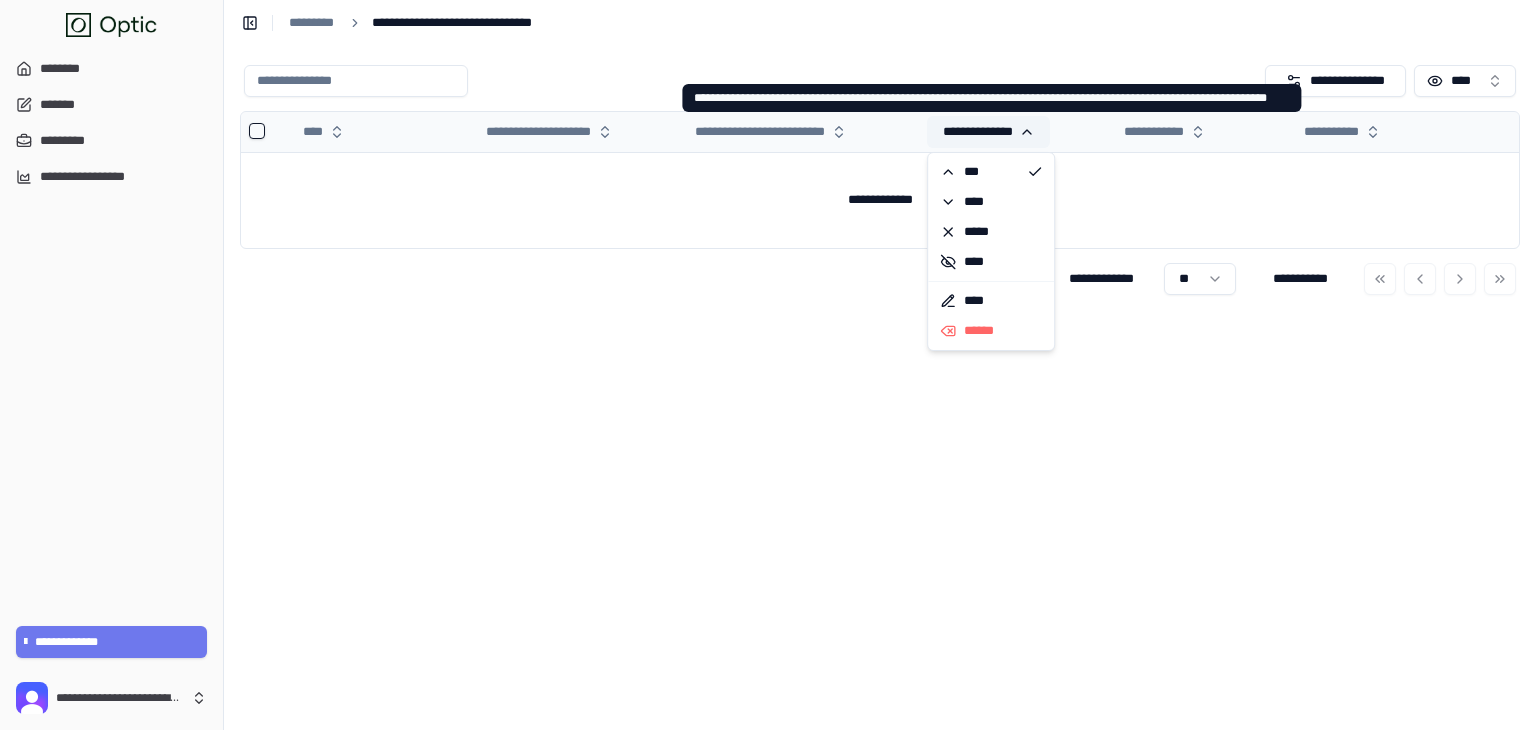 click on "**********" at bounding box center [988, 132] 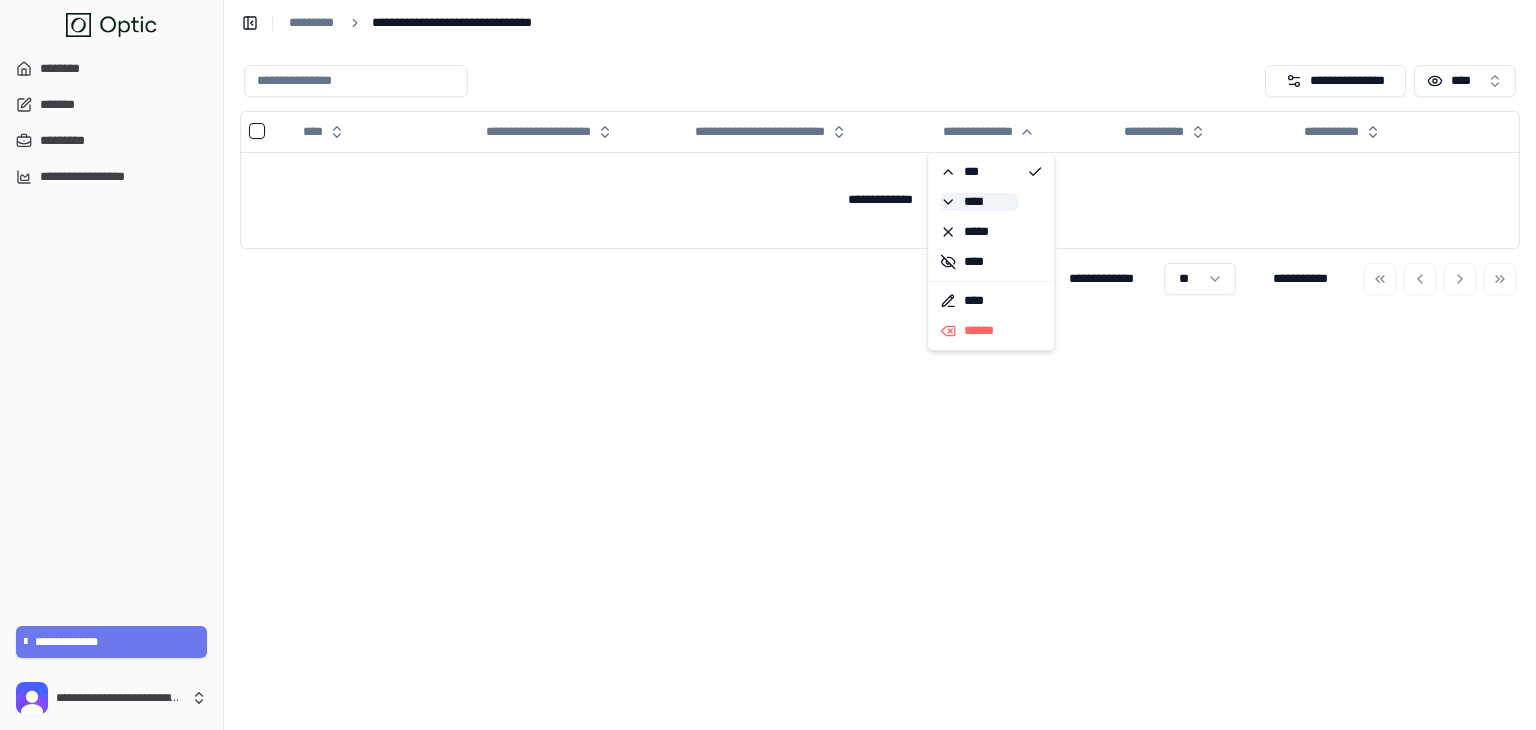 click on "****" at bounding box center [979, 202] 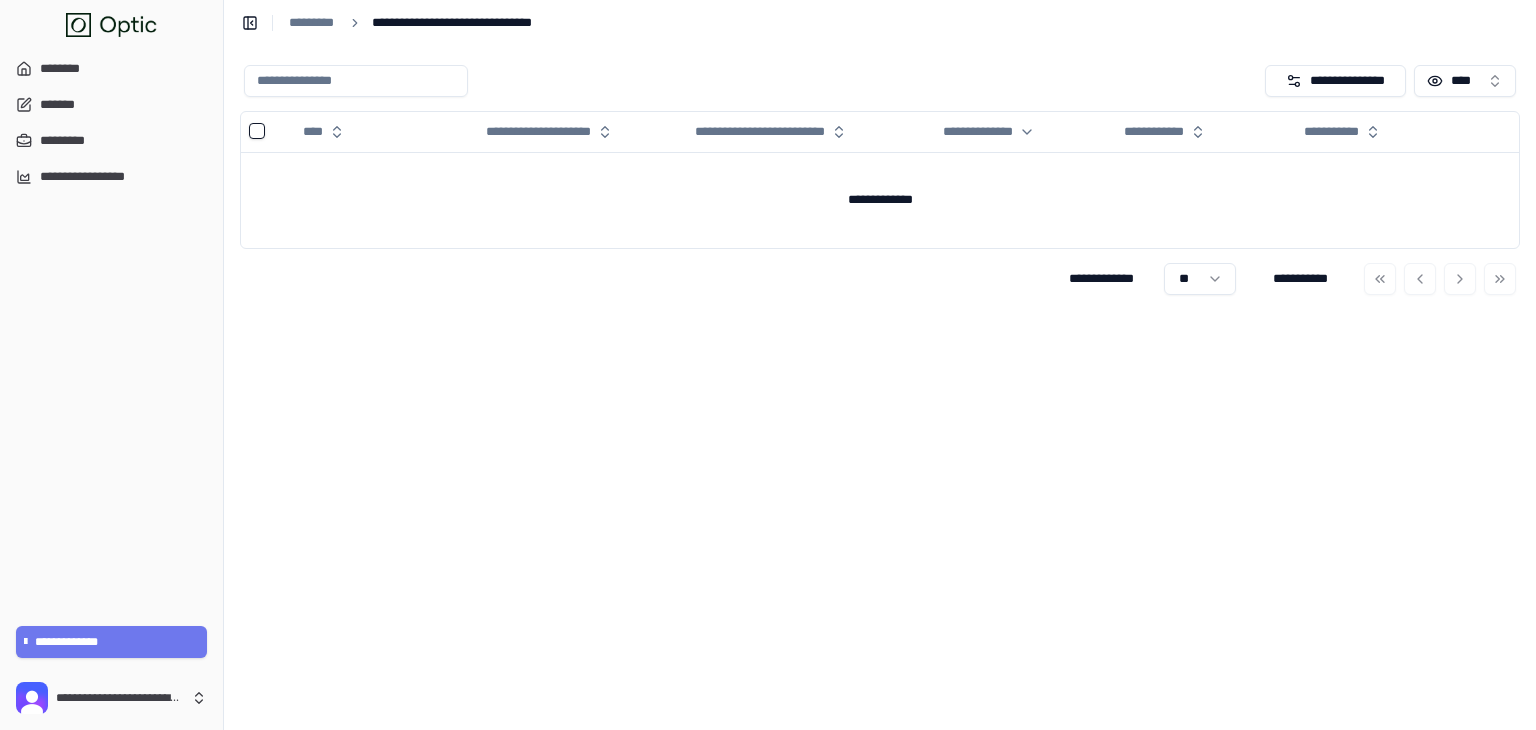 click on "[FIRST] [LAST] [ADDRESS] [CITY] [STATE] [ZIP] [COUNTRY] [PHONE]" at bounding box center (880, 387) 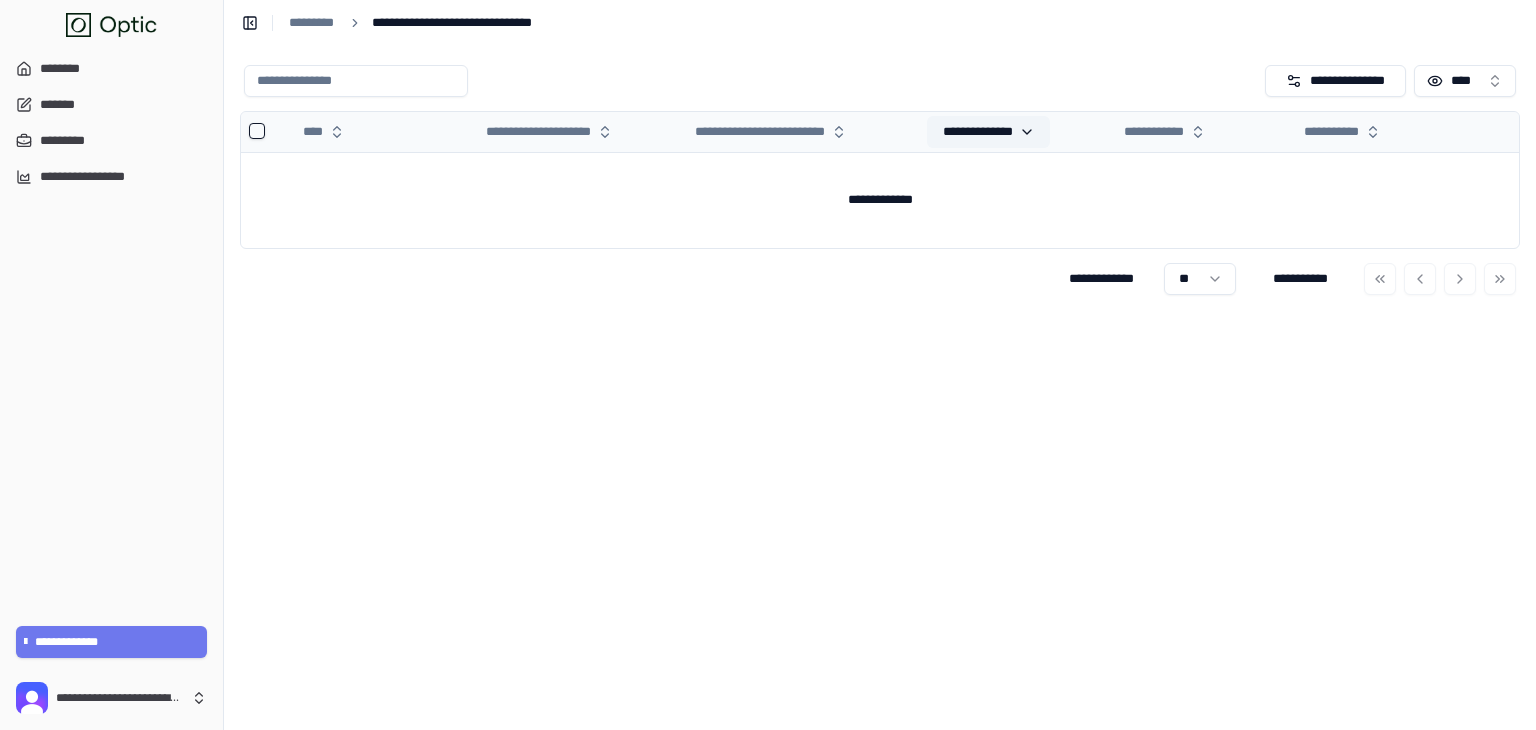 click on "**********" at bounding box center (988, 132) 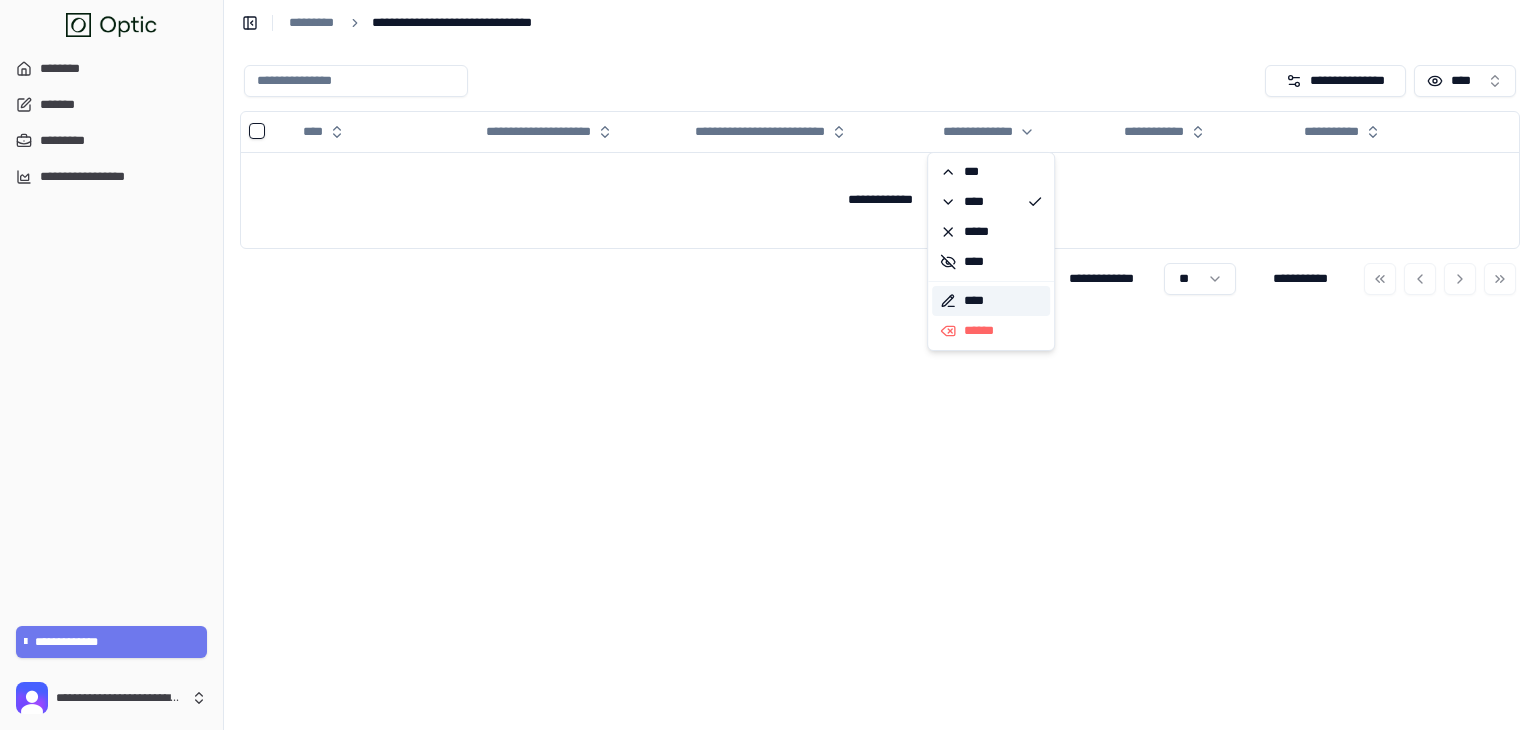 click on "****" at bounding box center (991, 301) 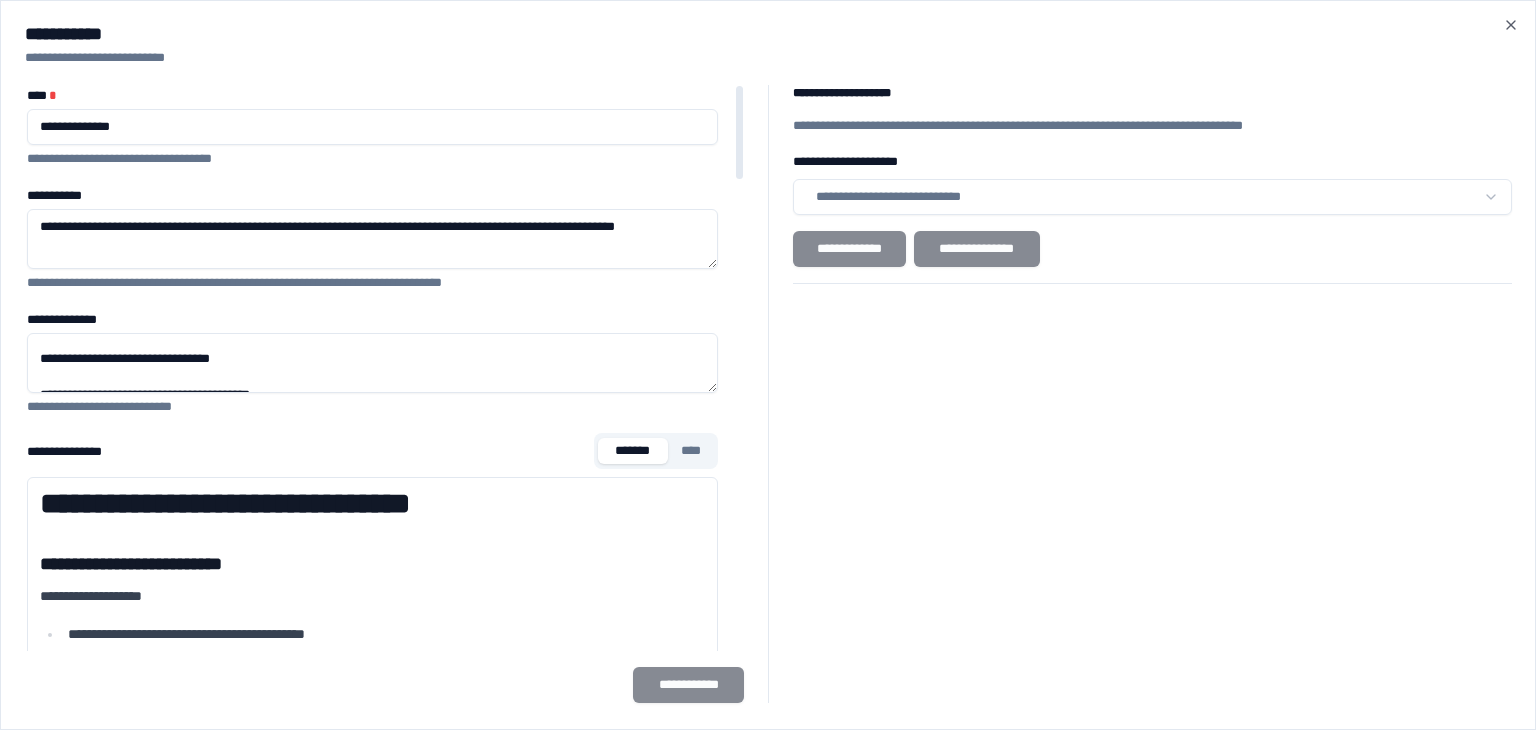 scroll, scrollTop: 65, scrollLeft: 0, axis: vertical 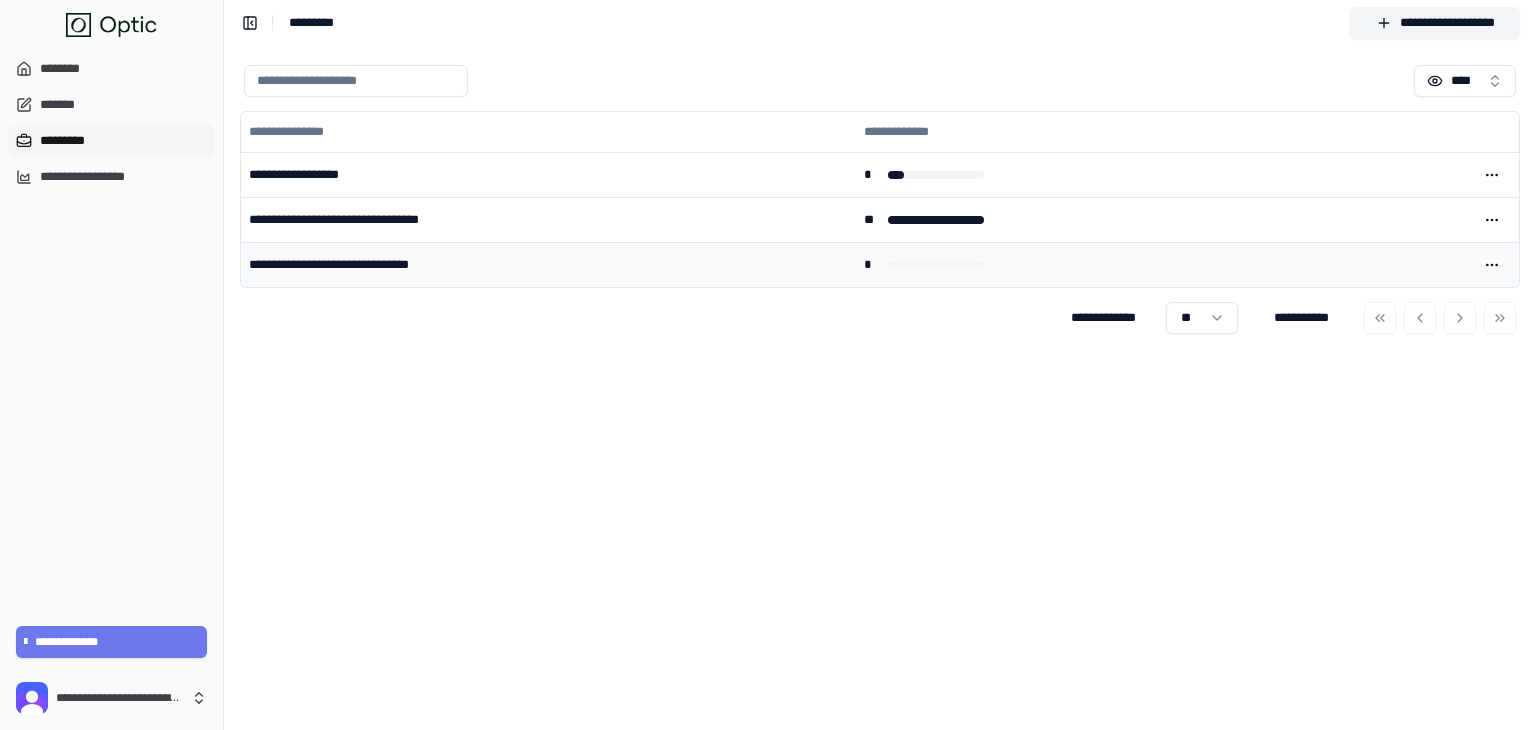 click on "**********" at bounding box center [548, 264] 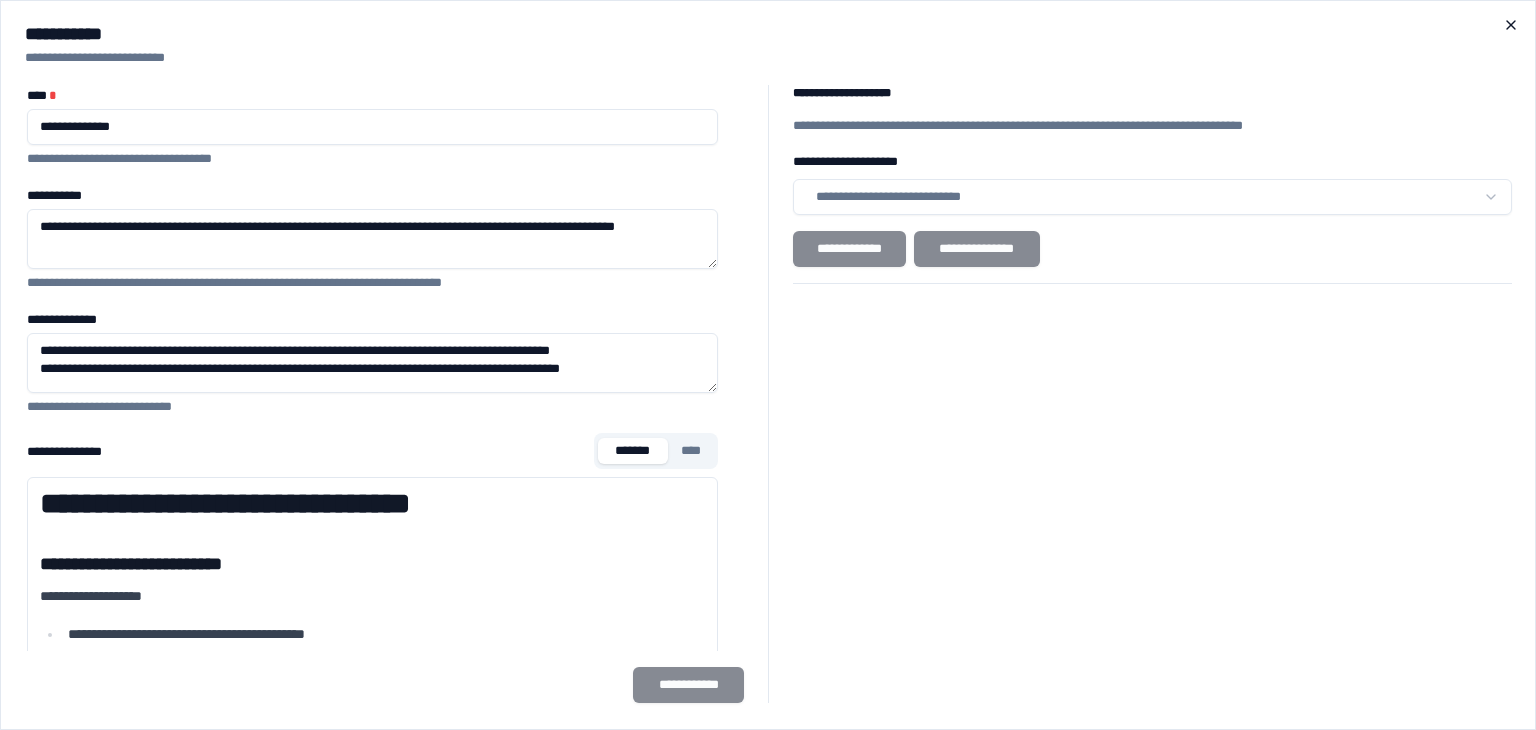 click 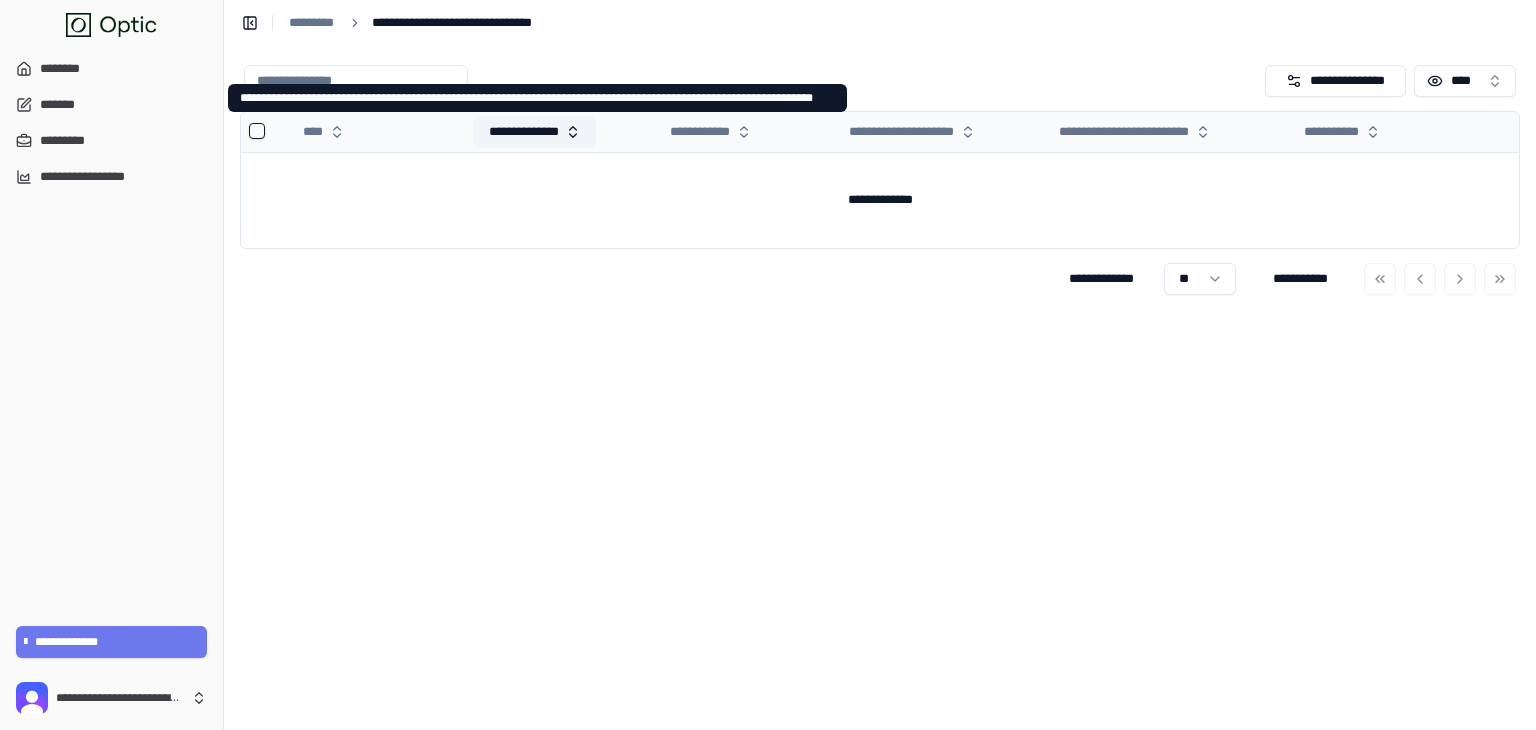 click on "**********" at bounding box center (534, 132) 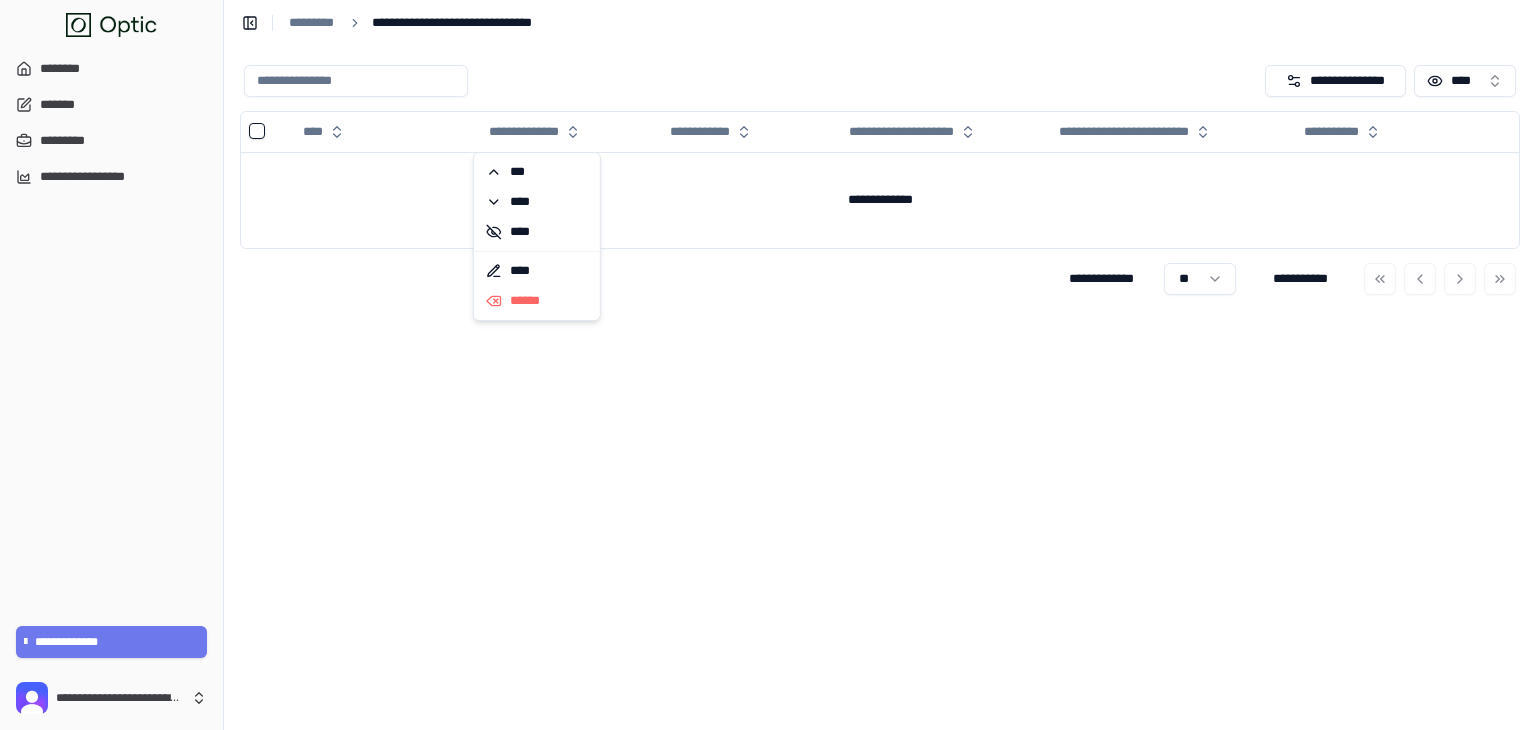 click on "[FIRST] [LAST] [ZIP] [STATE] [ADDRESS] [CITY] [COUNTRY] [PHONE]" at bounding box center [880, 387] 